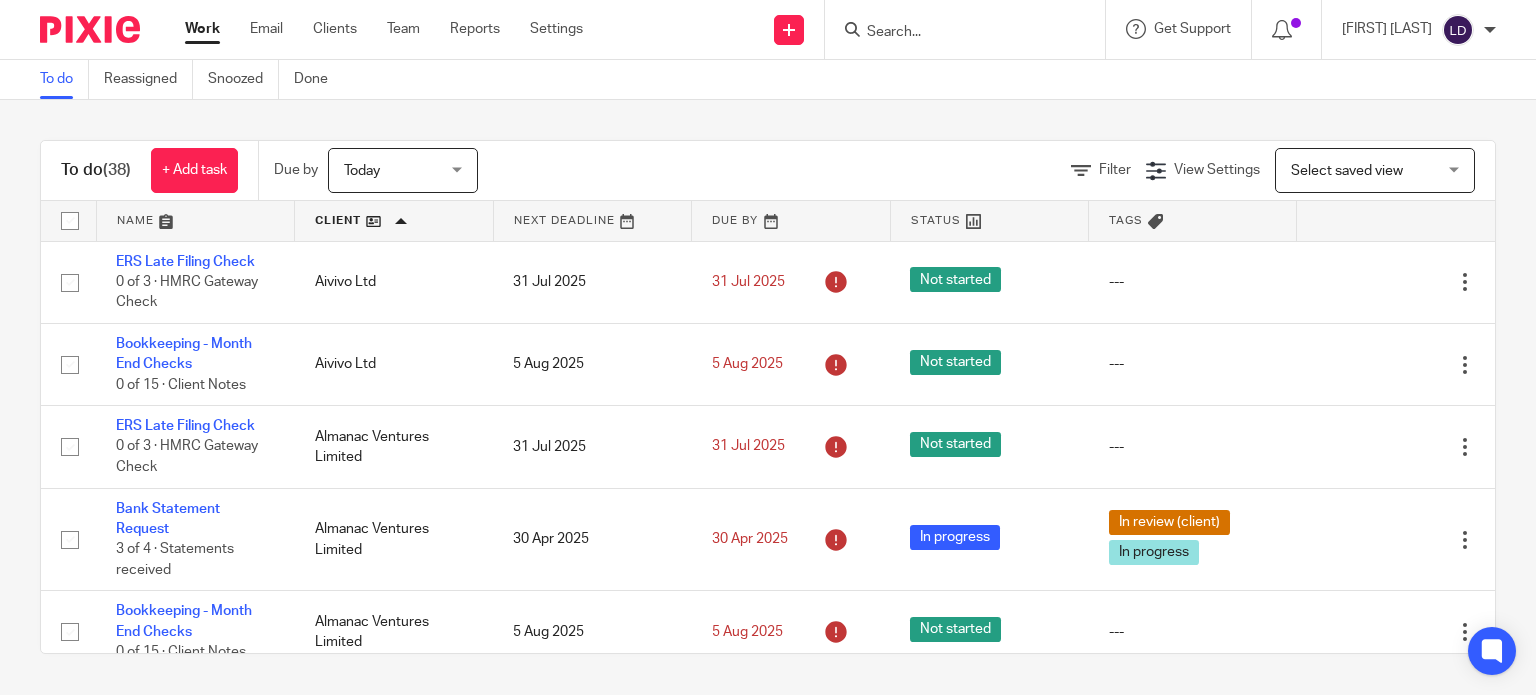 scroll, scrollTop: 0, scrollLeft: 0, axis: both 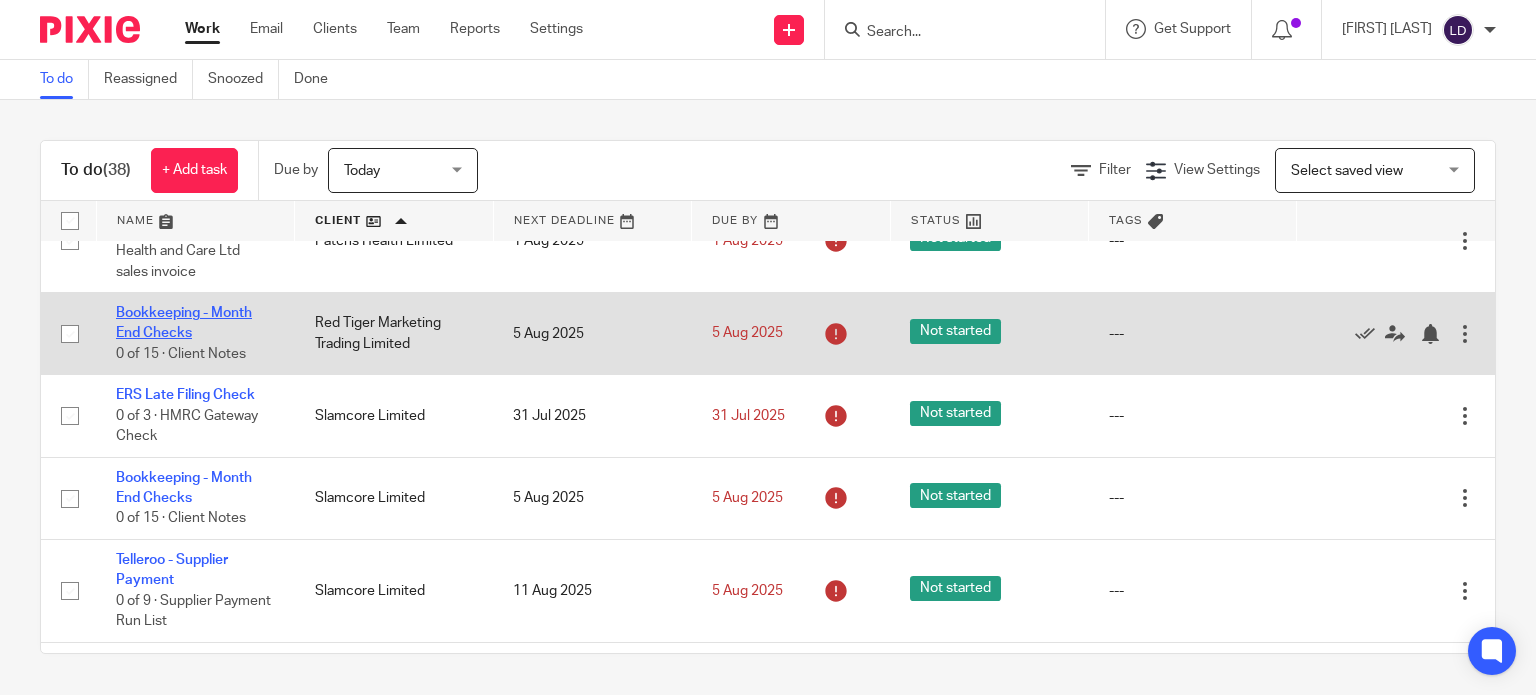 click on "Bookkeeping - Month End Checks" 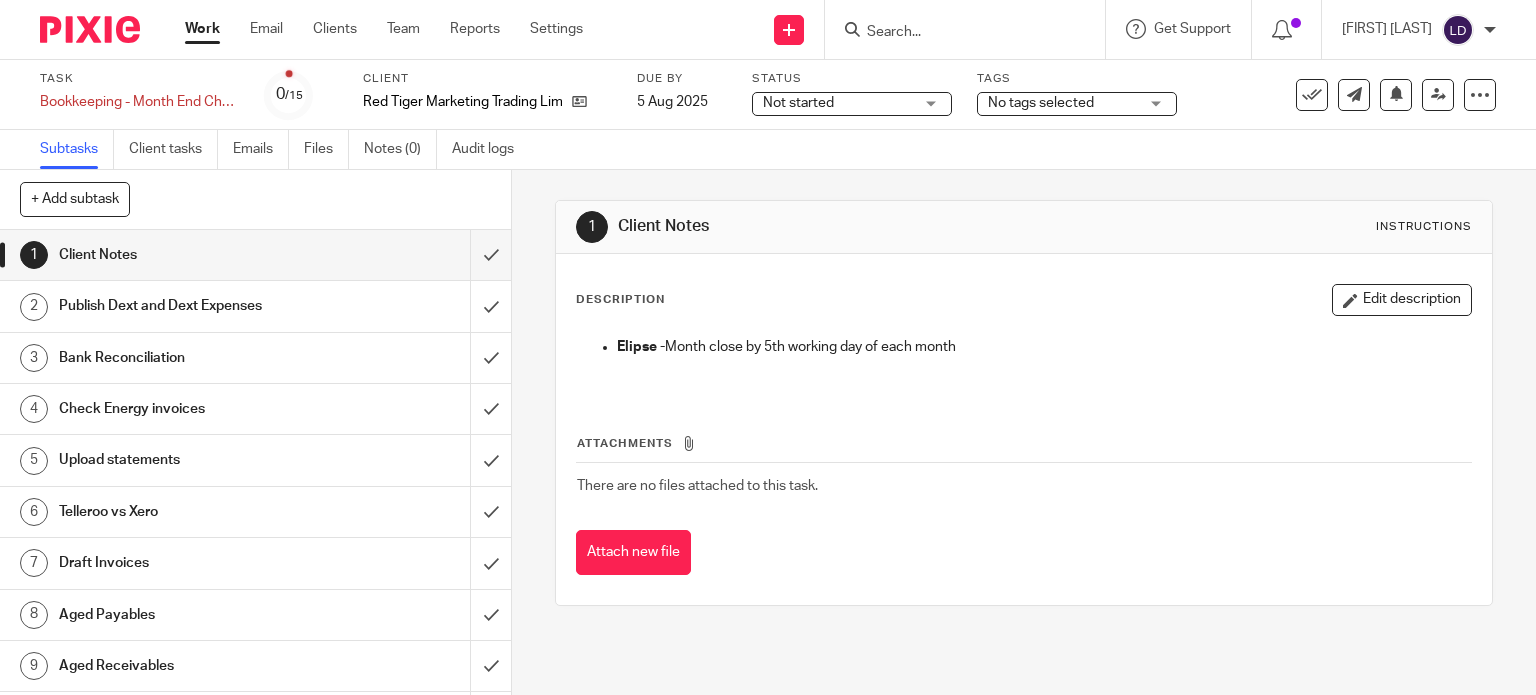scroll, scrollTop: 0, scrollLeft: 0, axis: both 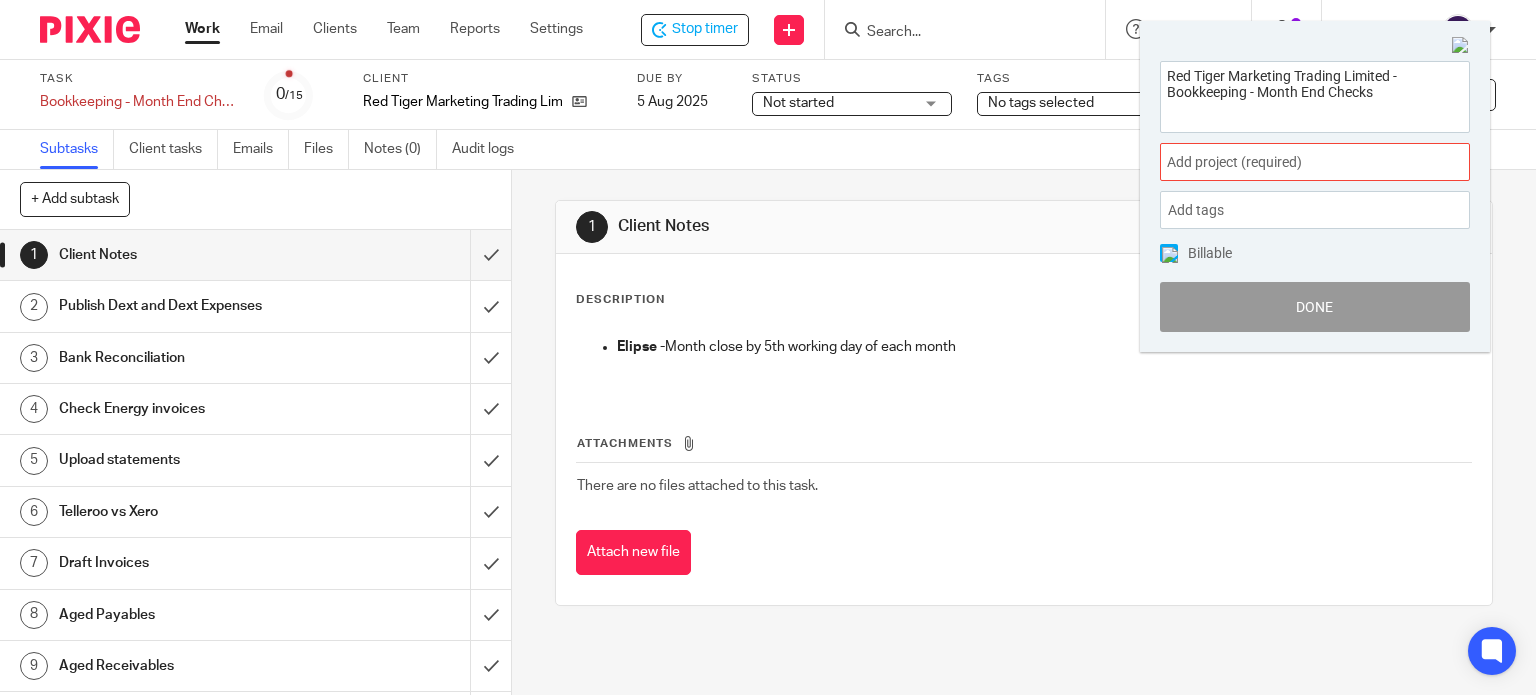 click on "Add project (required) :" at bounding box center [1293, 162] 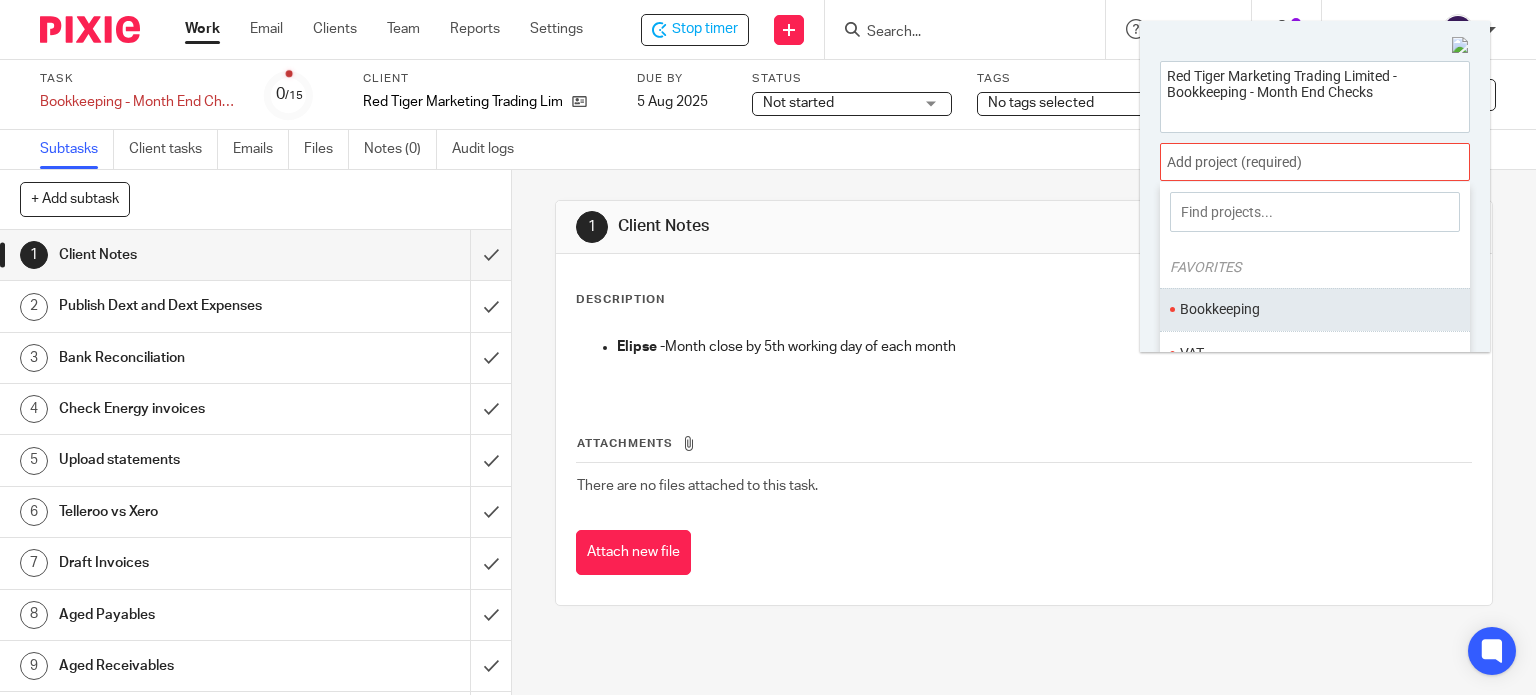 click on "Bookkeeping" at bounding box center [1315, 309] 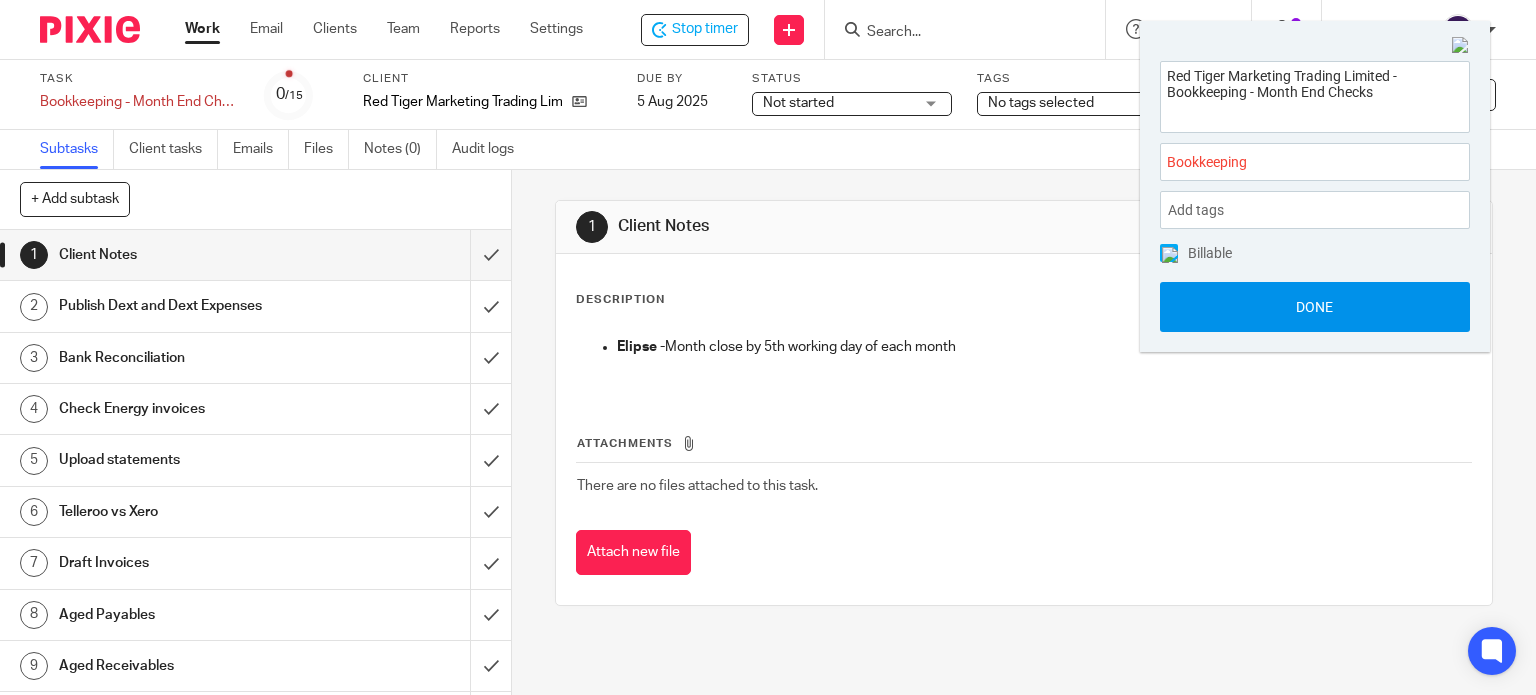 click on "Done" at bounding box center [1315, 307] 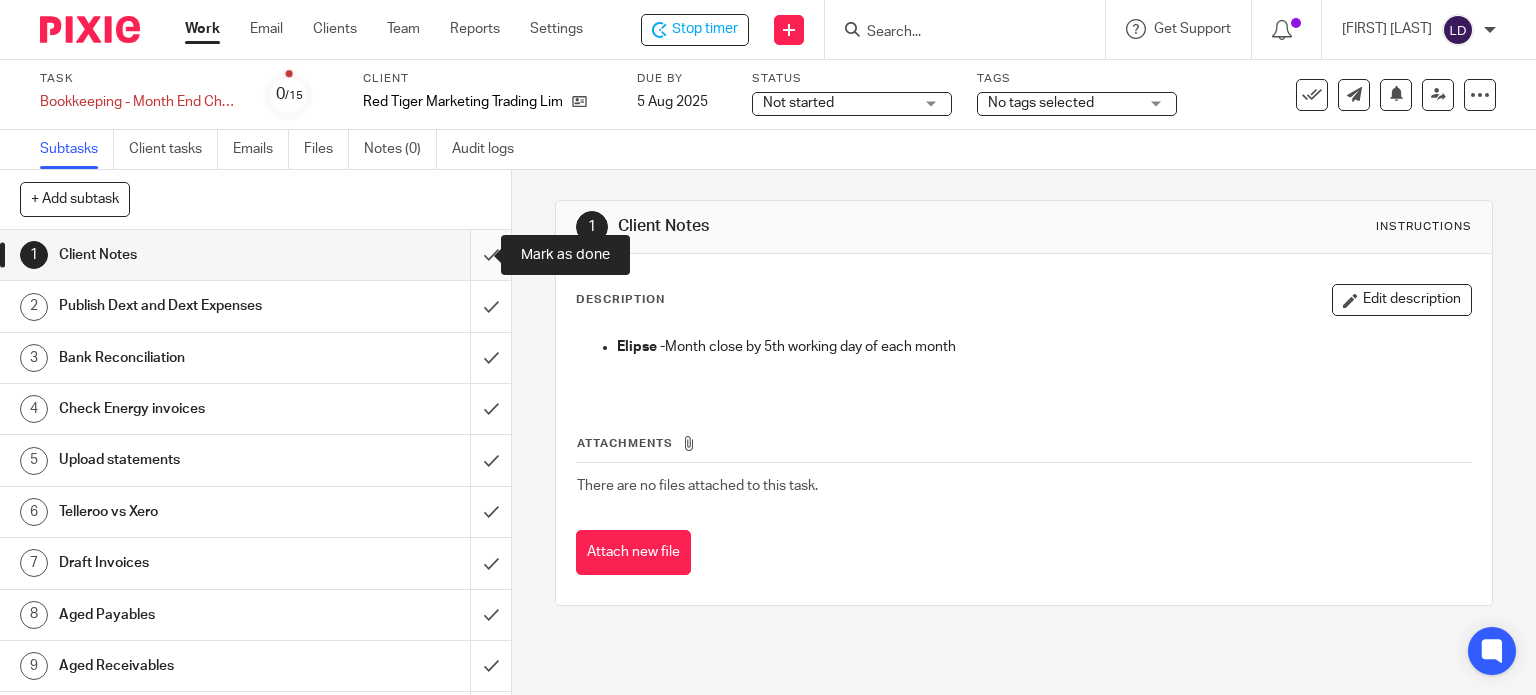 click at bounding box center (255, 255) 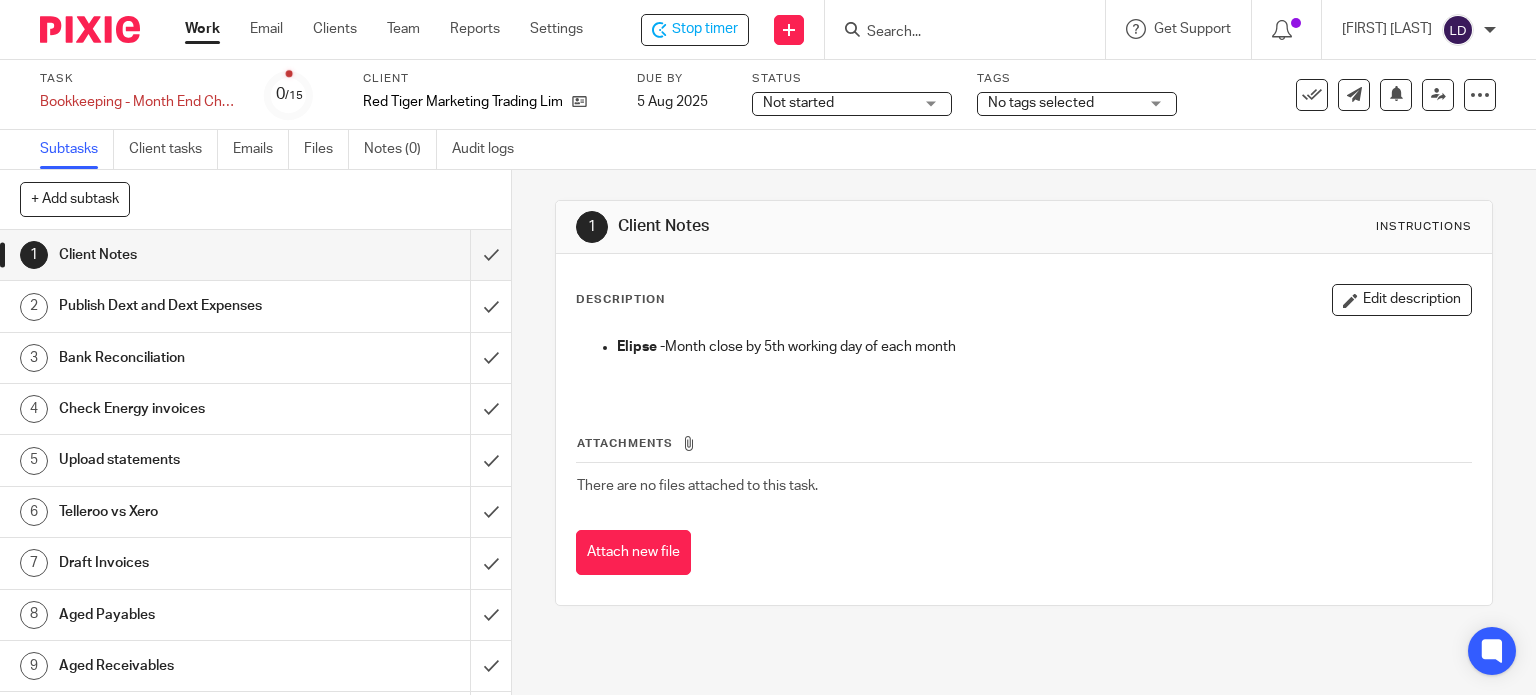 click on "Not started" at bounding box center [798, 103] 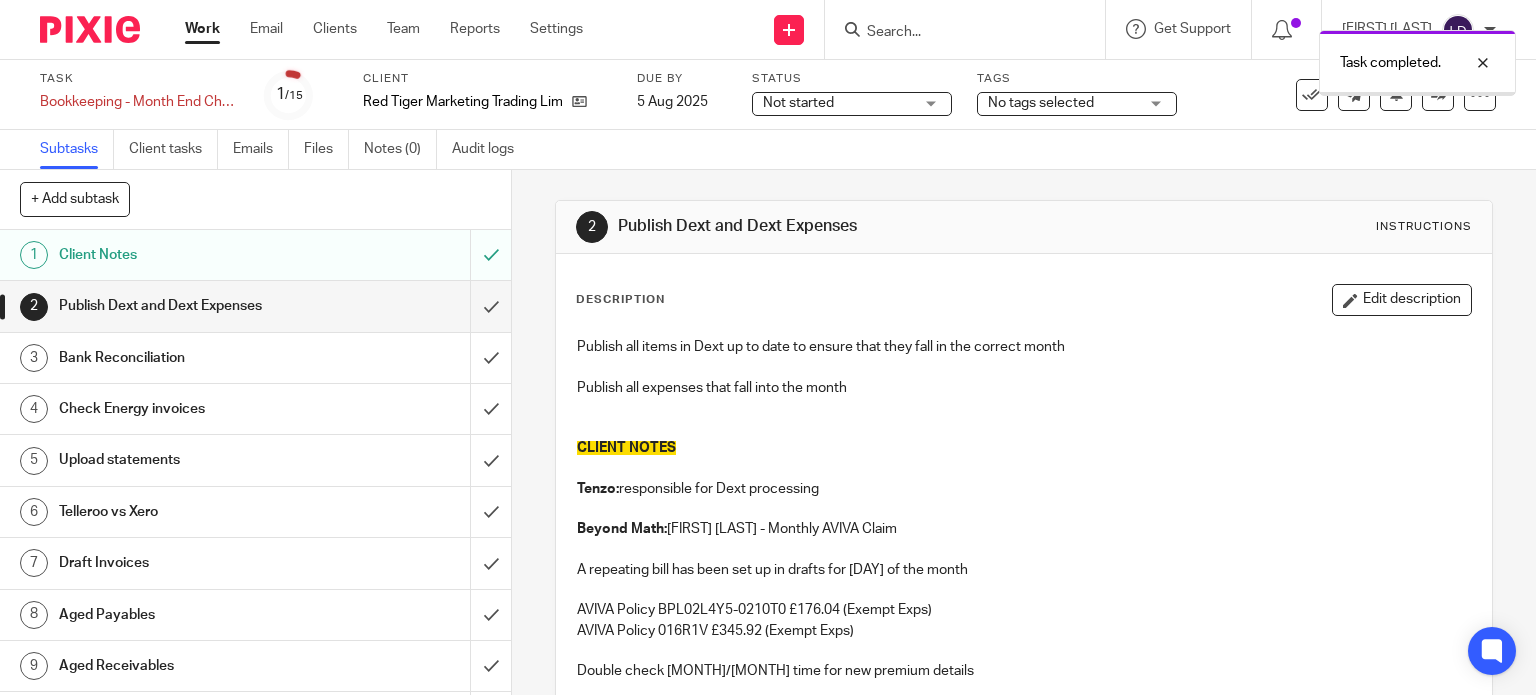 scroll, scrollTop: 0, scrollLeft: 0, axis: both 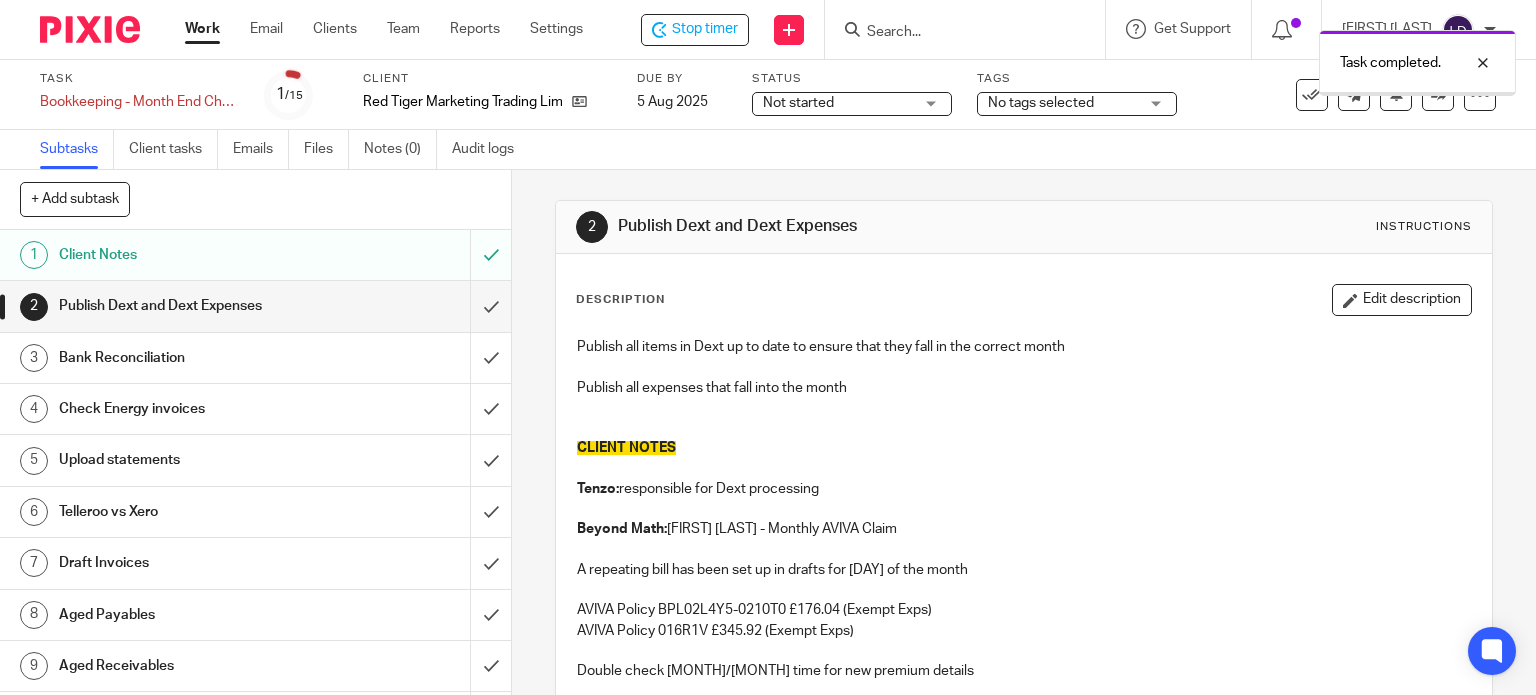 click on "Status
Not started
Not started
Not started
In progress
1" at bounding box center (852, 95) 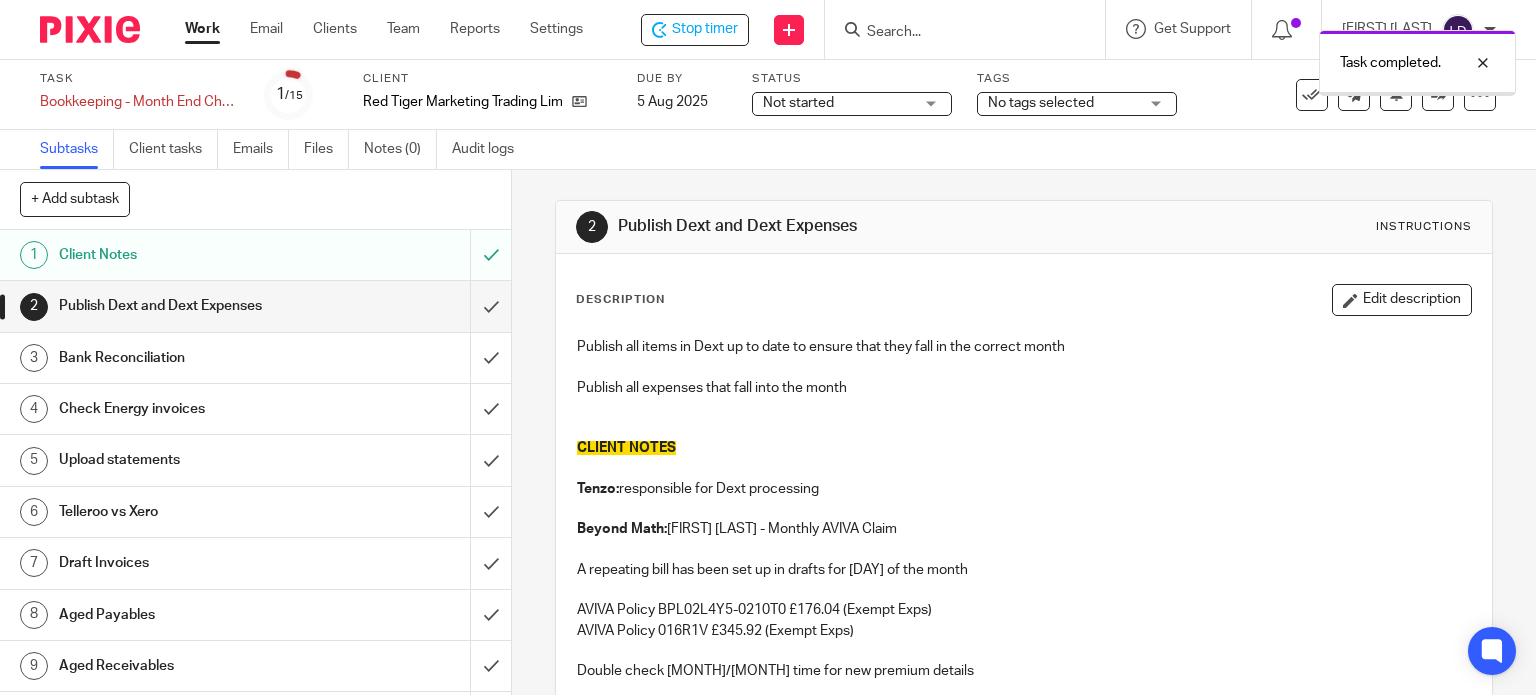 drag, startPoint x: 794, startPoint y: 105, endPoint x: 796, endPoint y: 135, distance: 30.066593 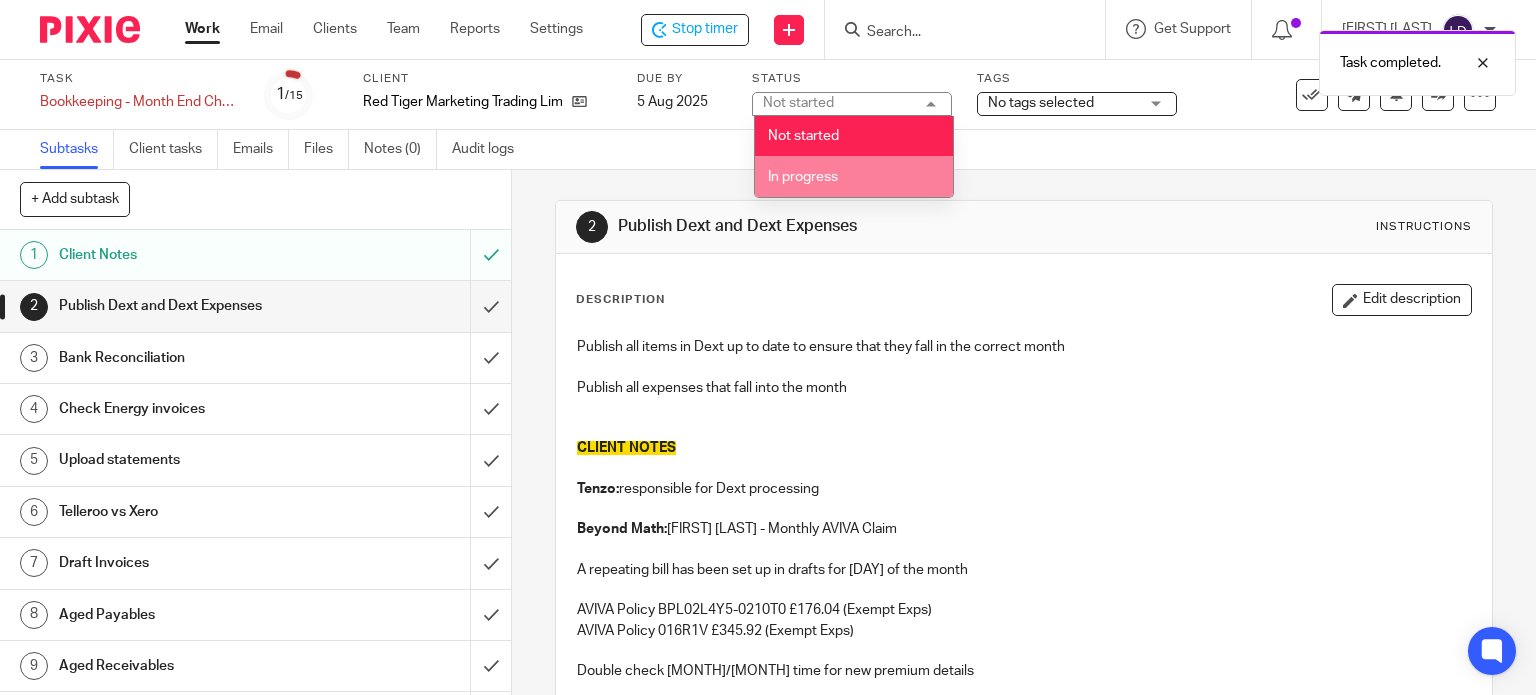 click on "In progress" at bounding box center (803, 177) 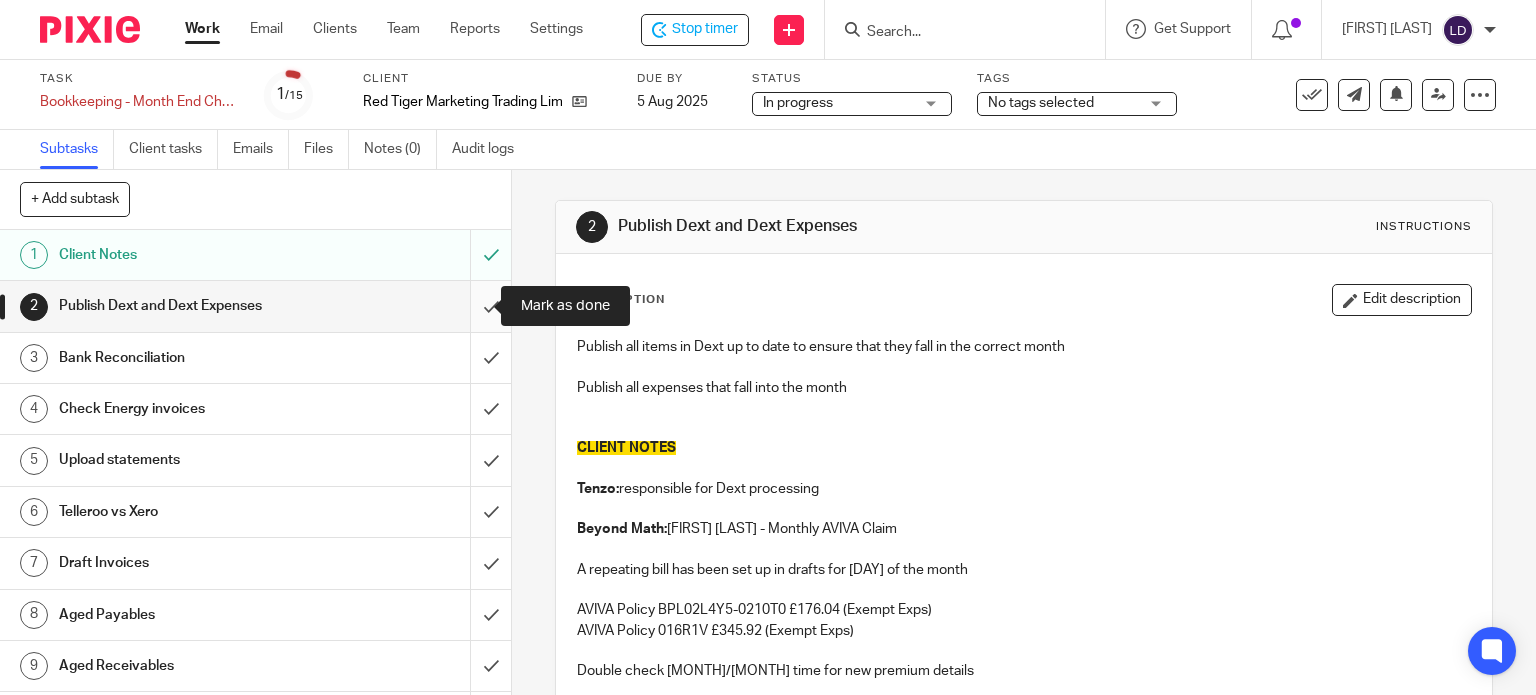 click at bounding box center [255, 306] 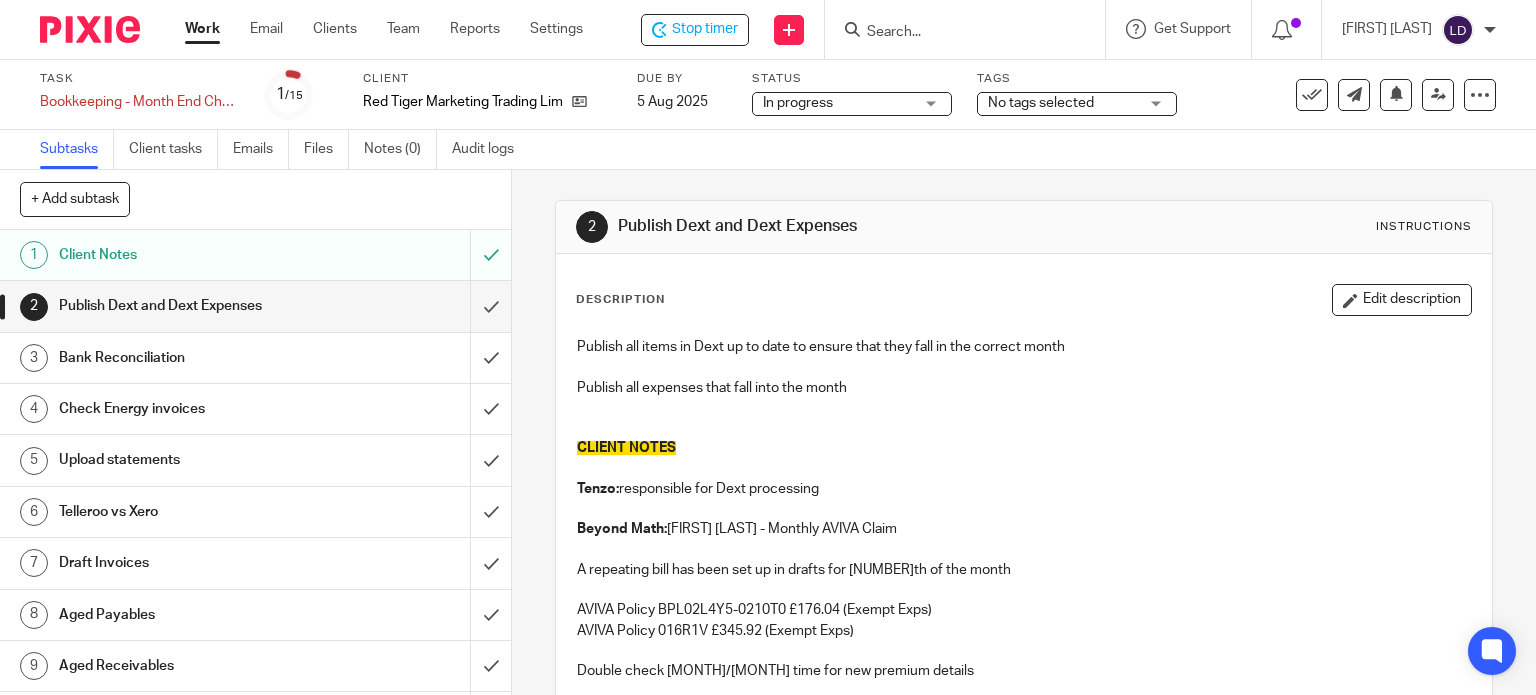 scroll, scrollTop: 0, scrollLeft: 0, axis: both 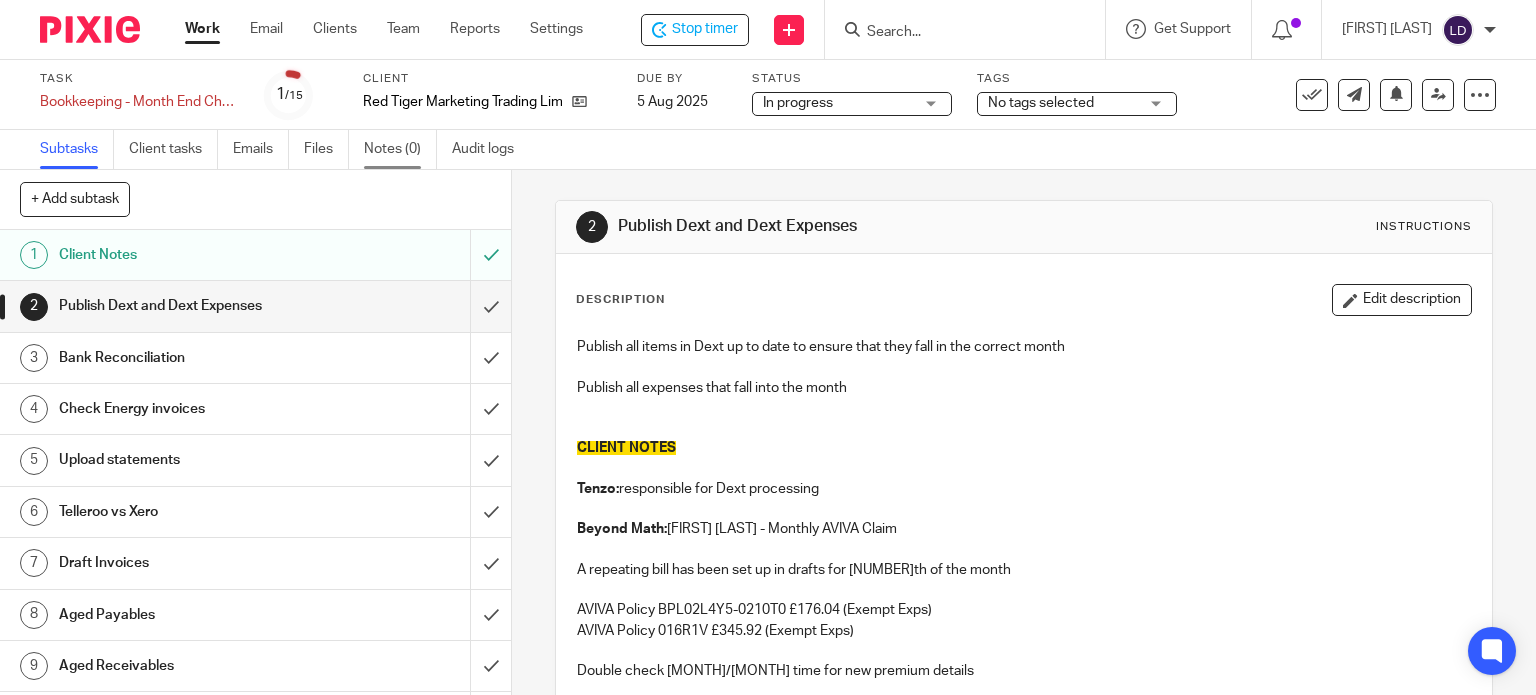 click on "Notes (0)" at bounding box center (400, 149) 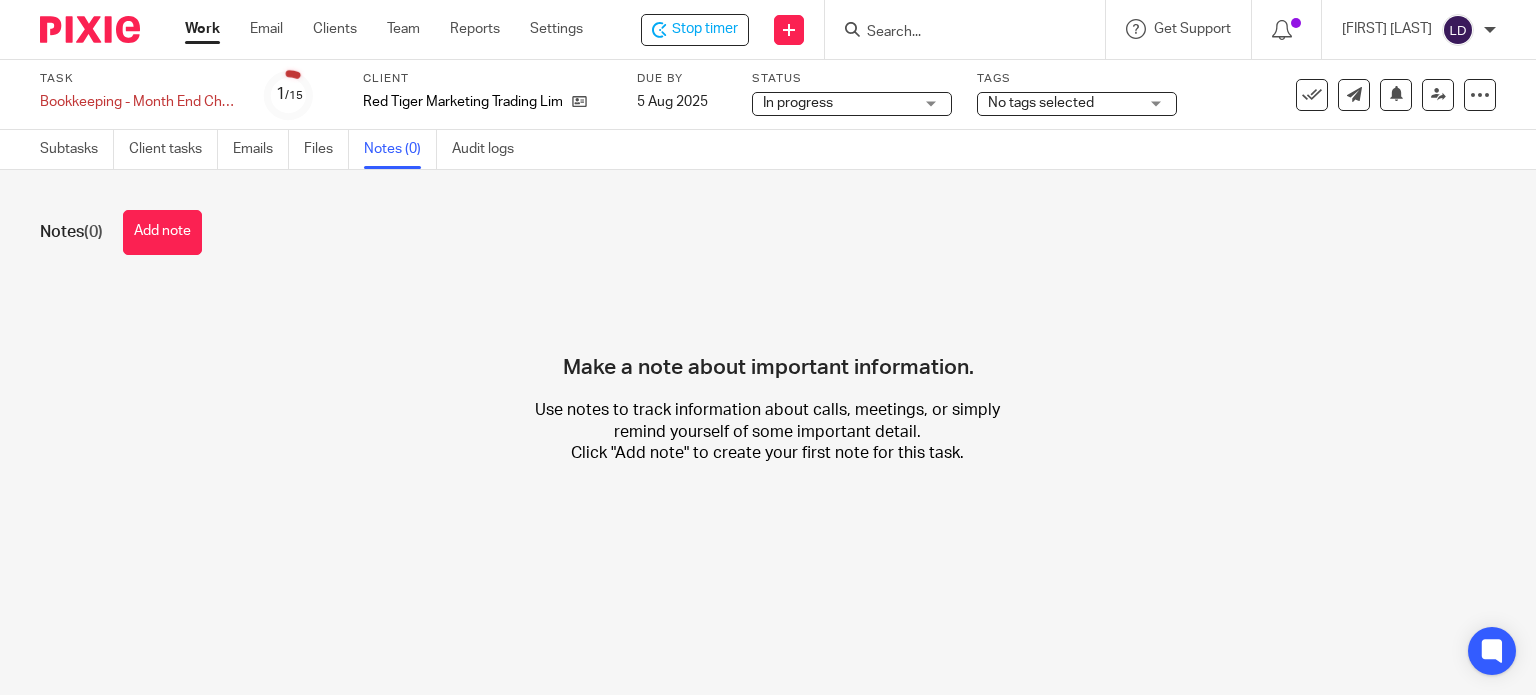 scroll, scrollTop: 0, scrollLeft: 0, axis: both 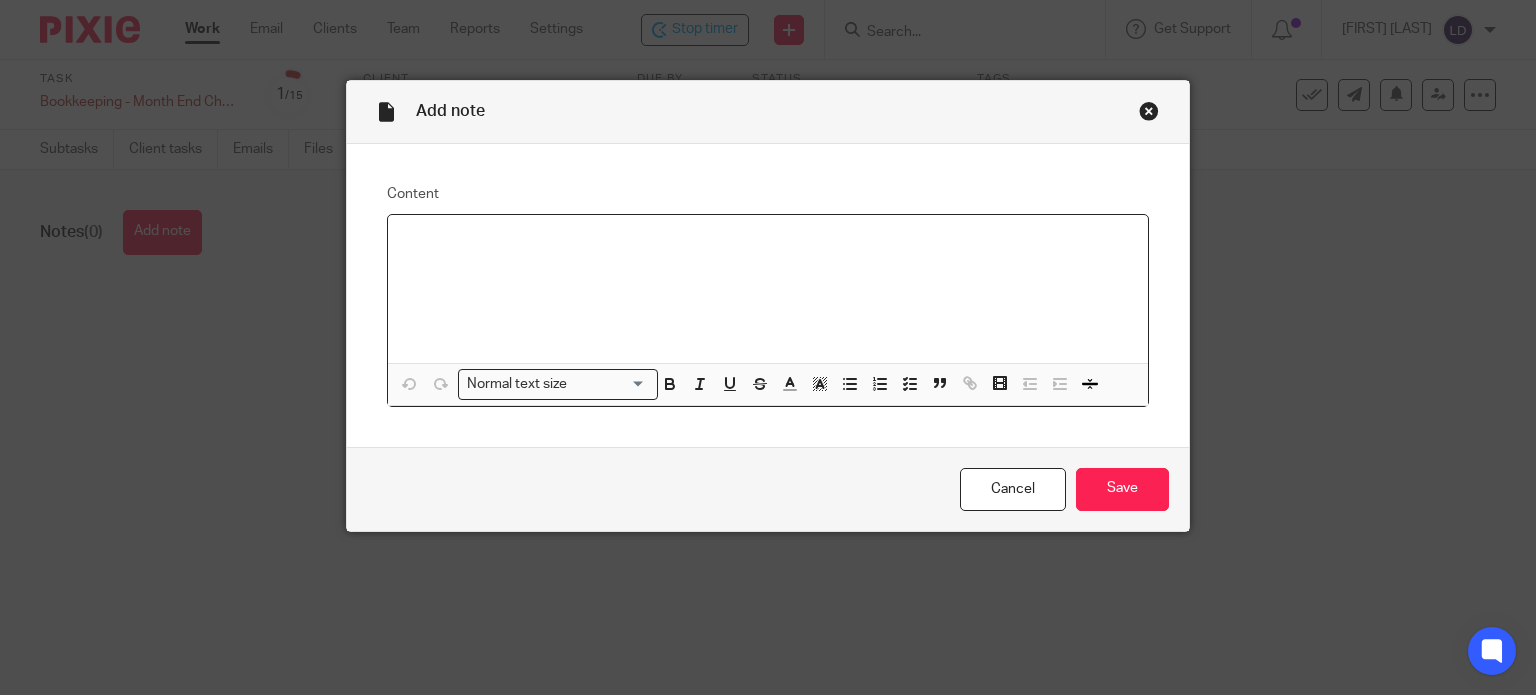 type 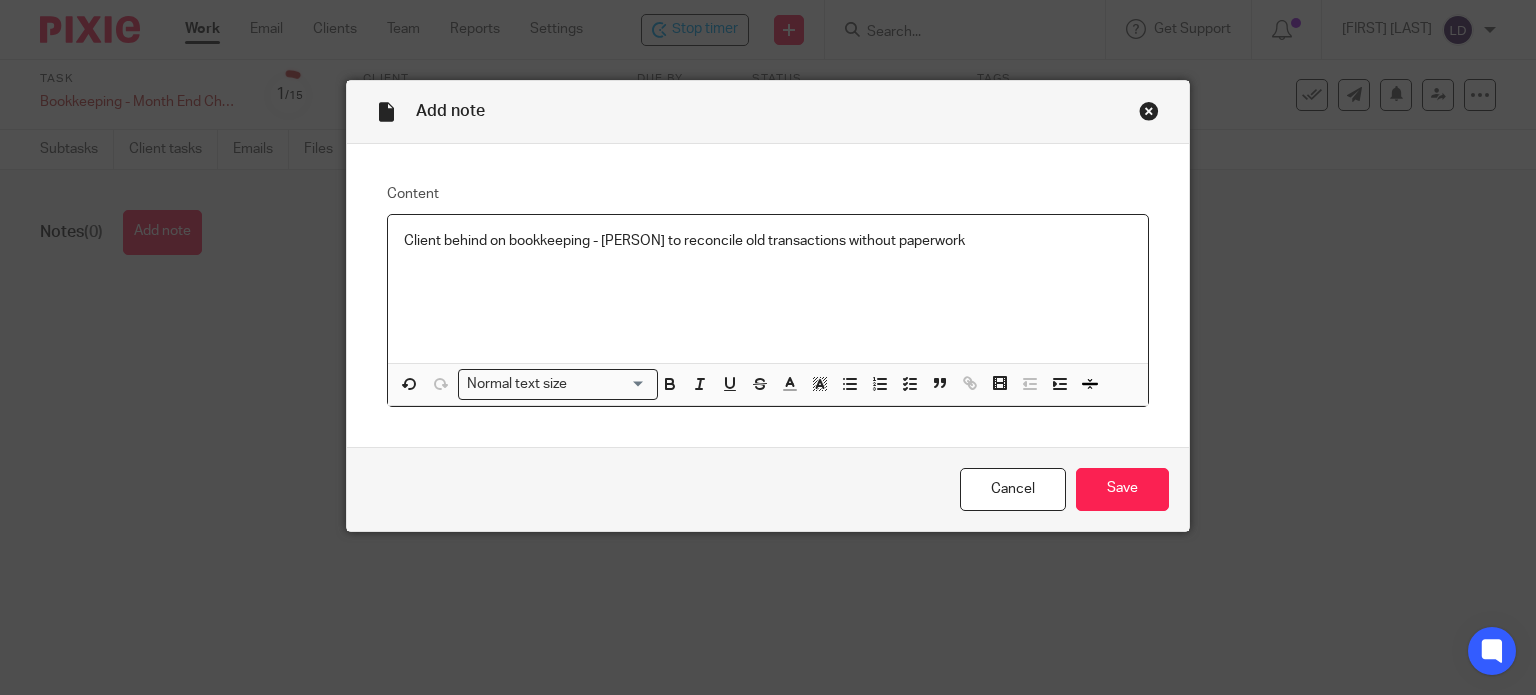 click on "Client behind on bookkeeping - Natasha to reconcile old transactions without paperwork" at bounding box center (768, 289) 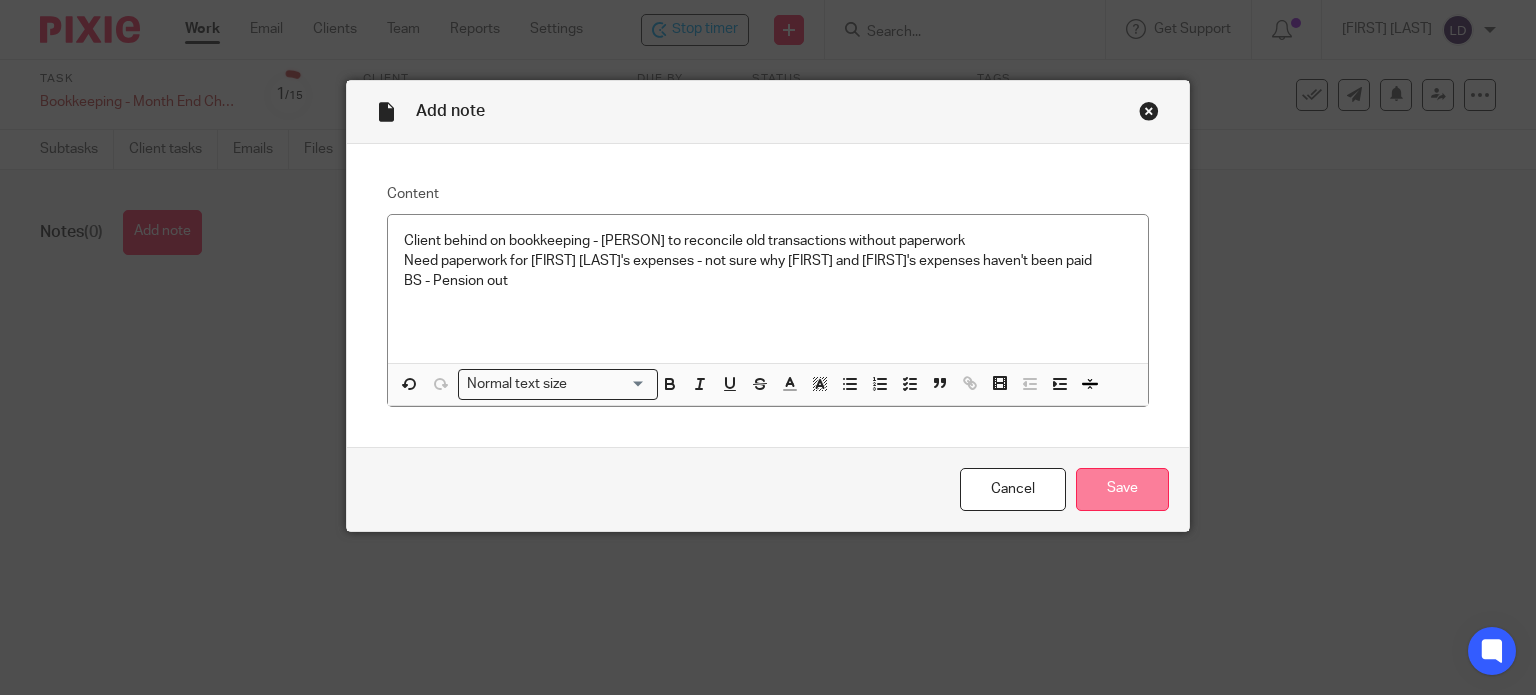 click on "Save" at bounding box center (1122, 489) 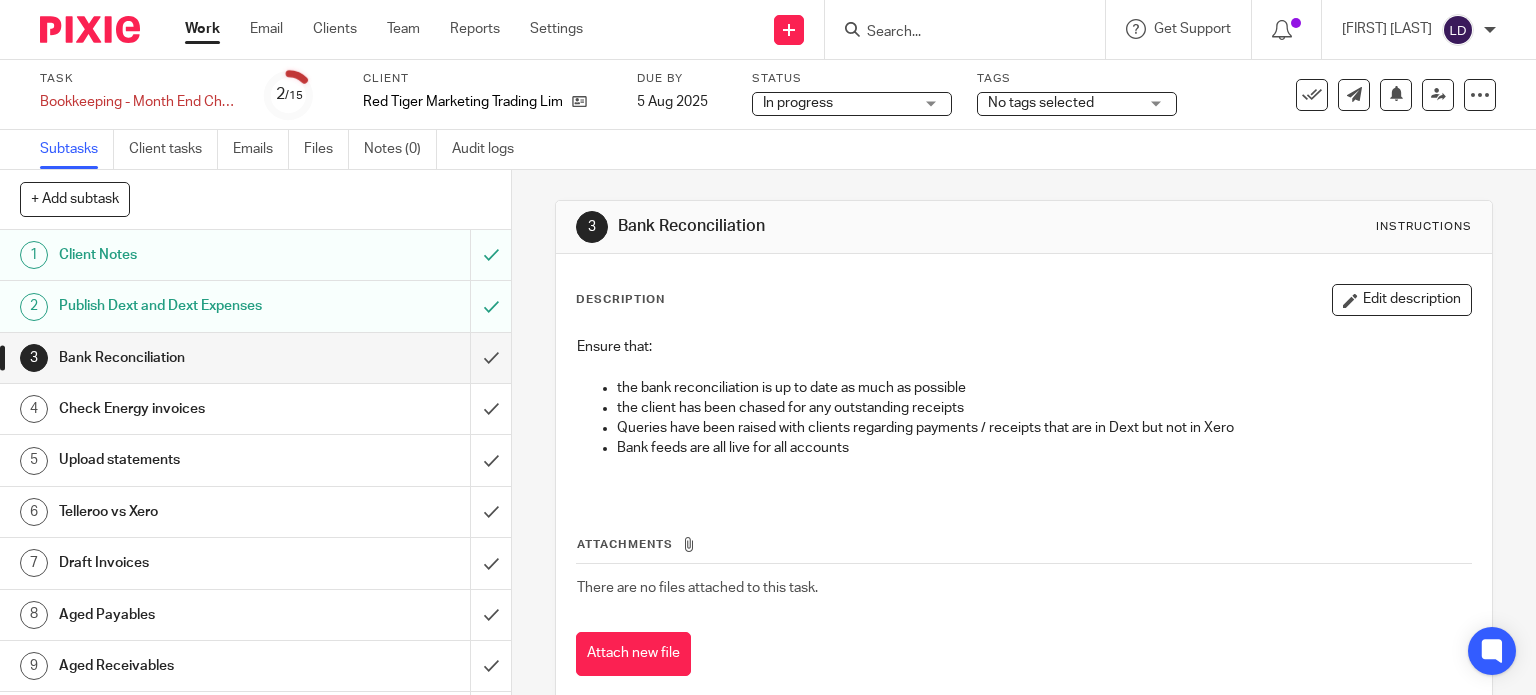 scroll, scrollTop: 0, scrollLeft: 0, axis: both 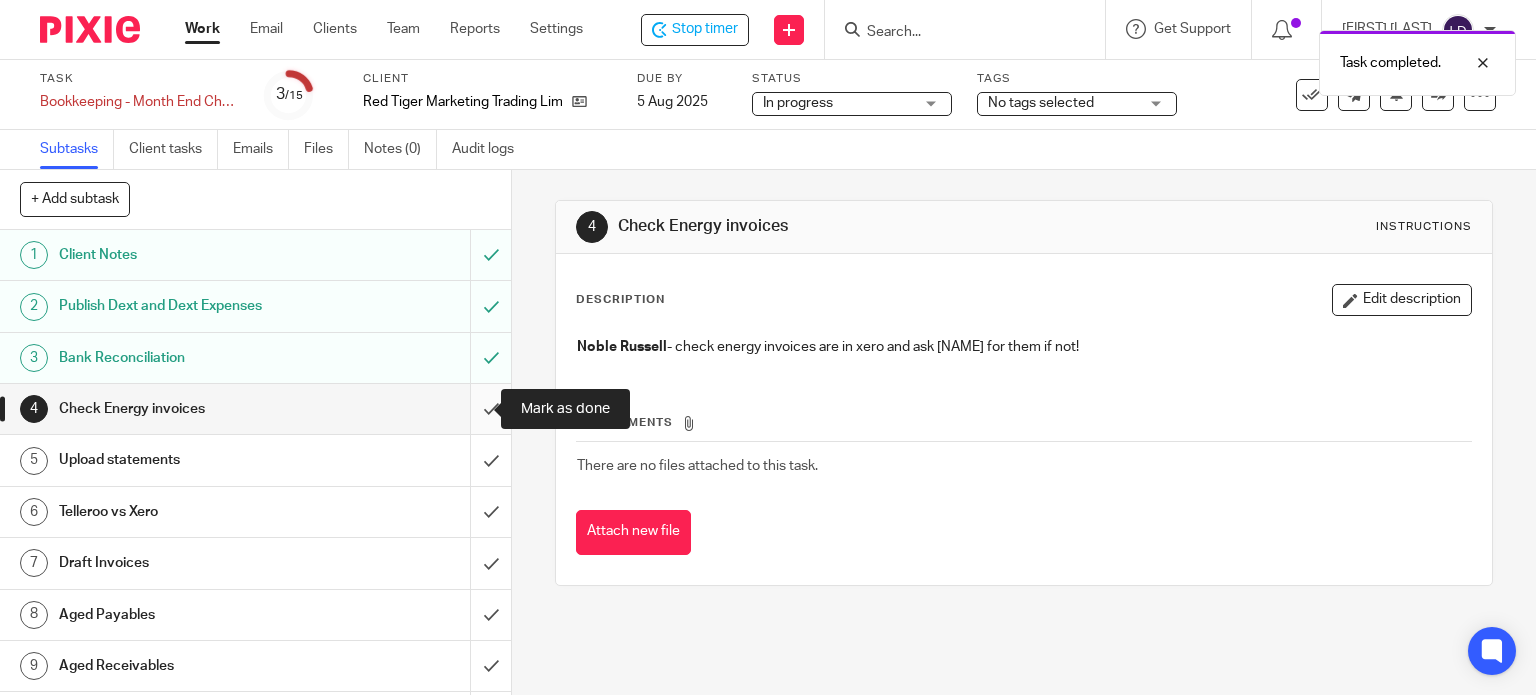 click at bounding box center [255, 409] 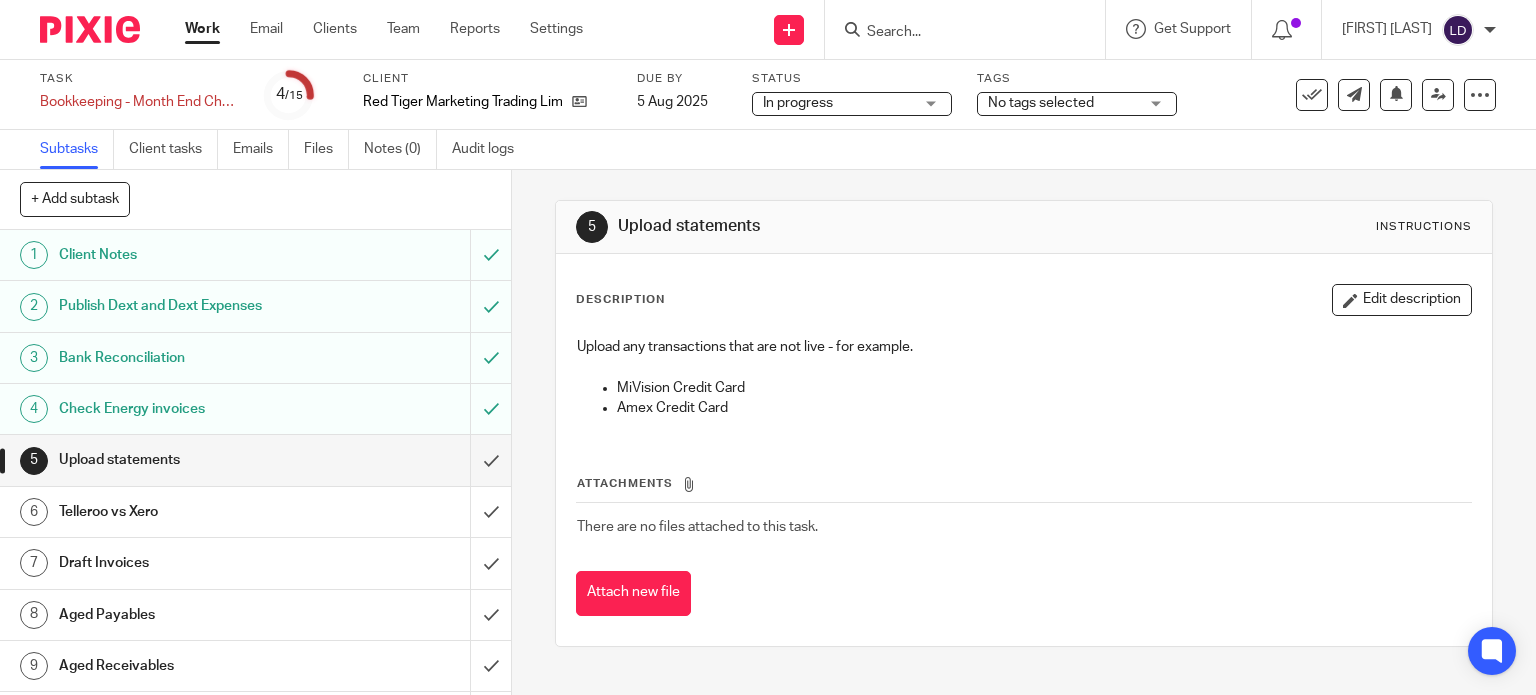 scroll, scrollTop: 0, scrollLeft: 0, axis: both 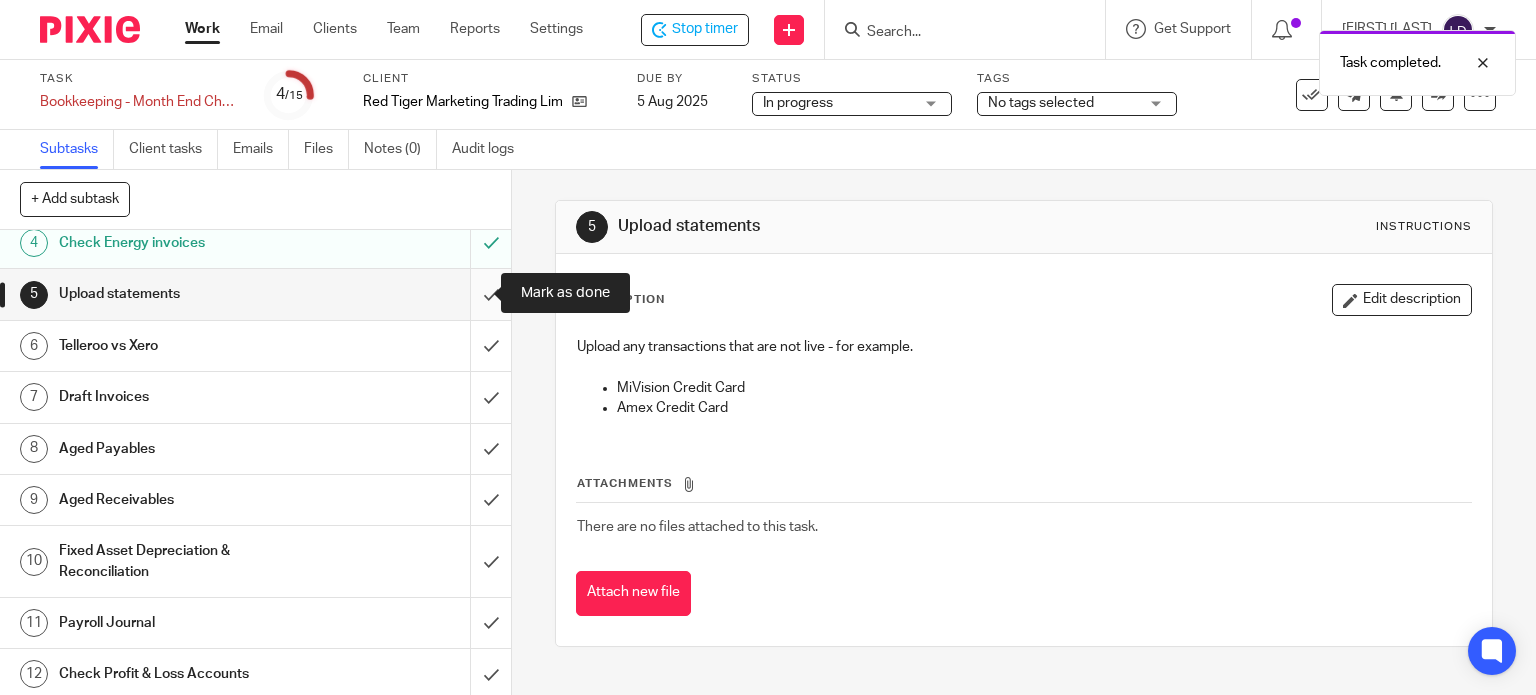 click at bounding box center [255, 294] 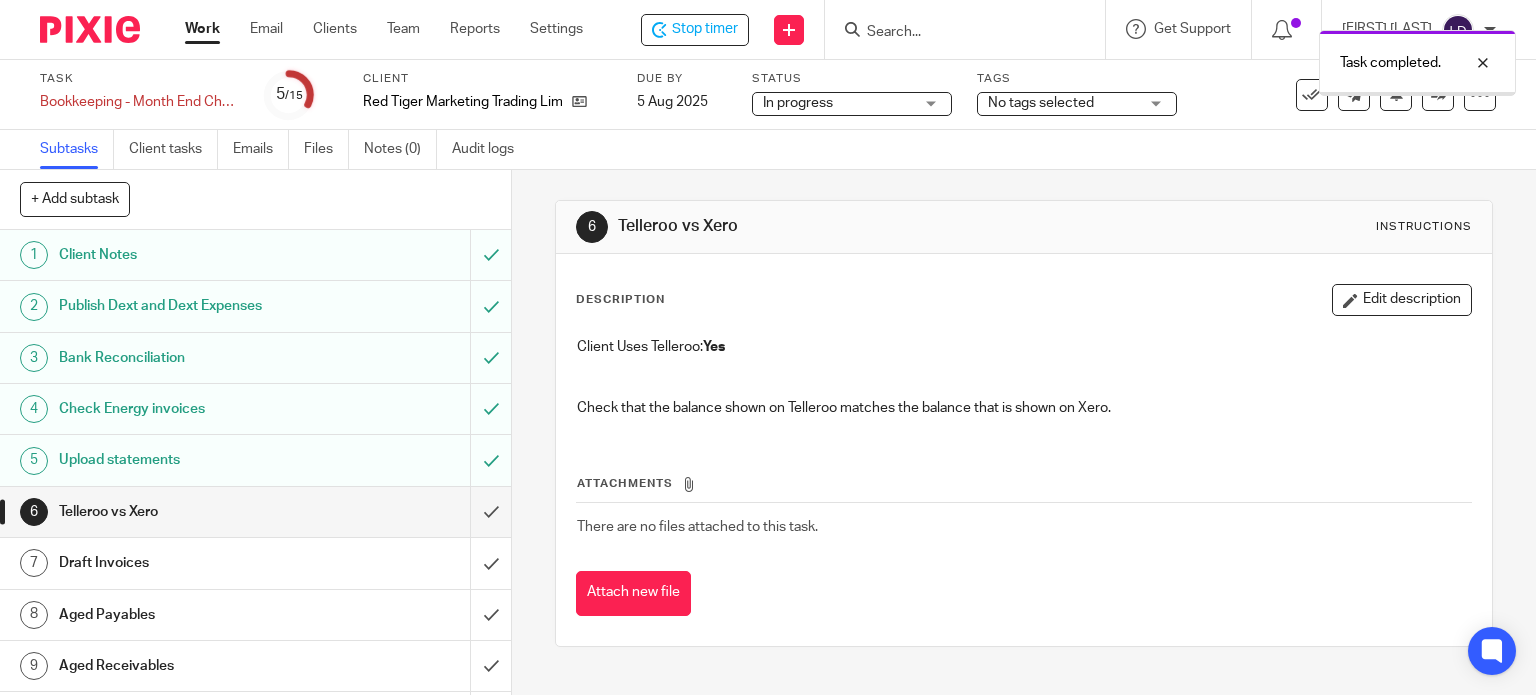scroll, scrollTop: 0, scrollLeft: 0, axis: both 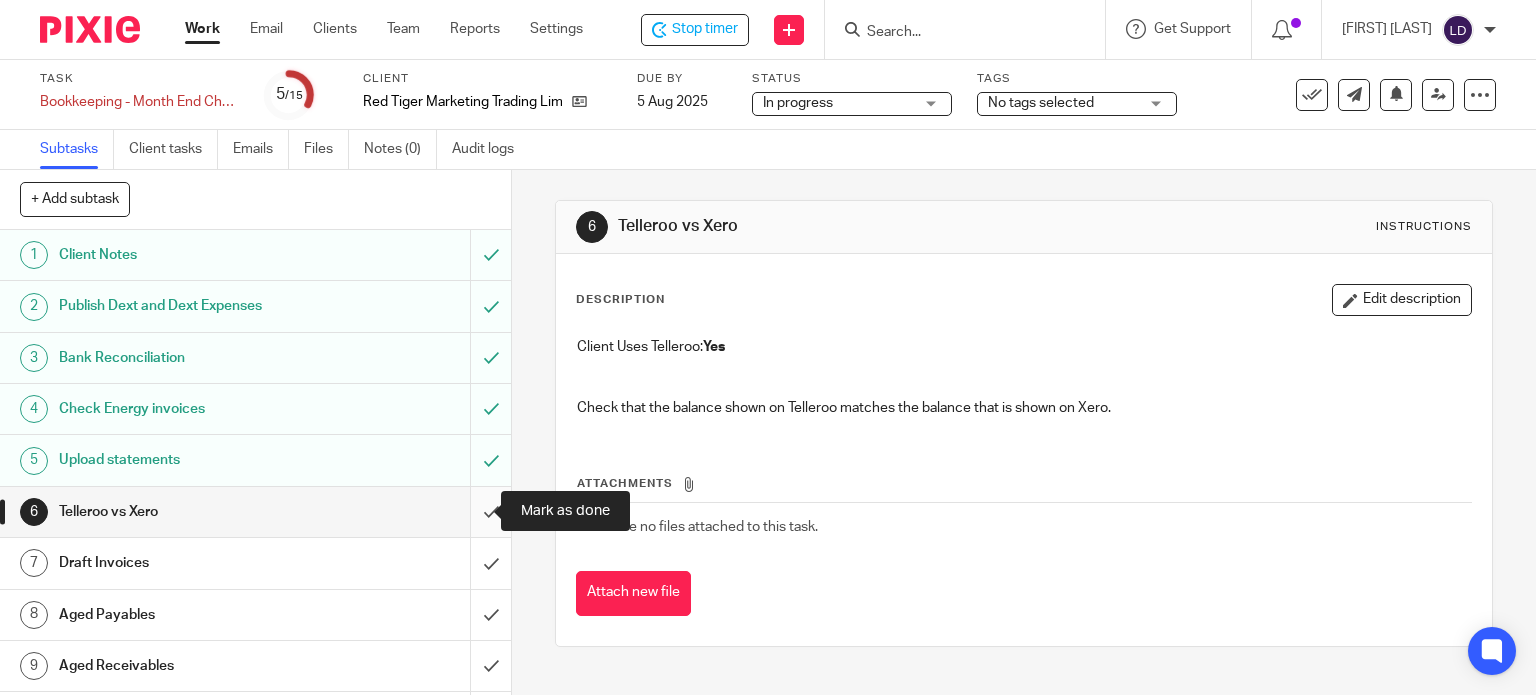 click at bounding box center (255, 512) 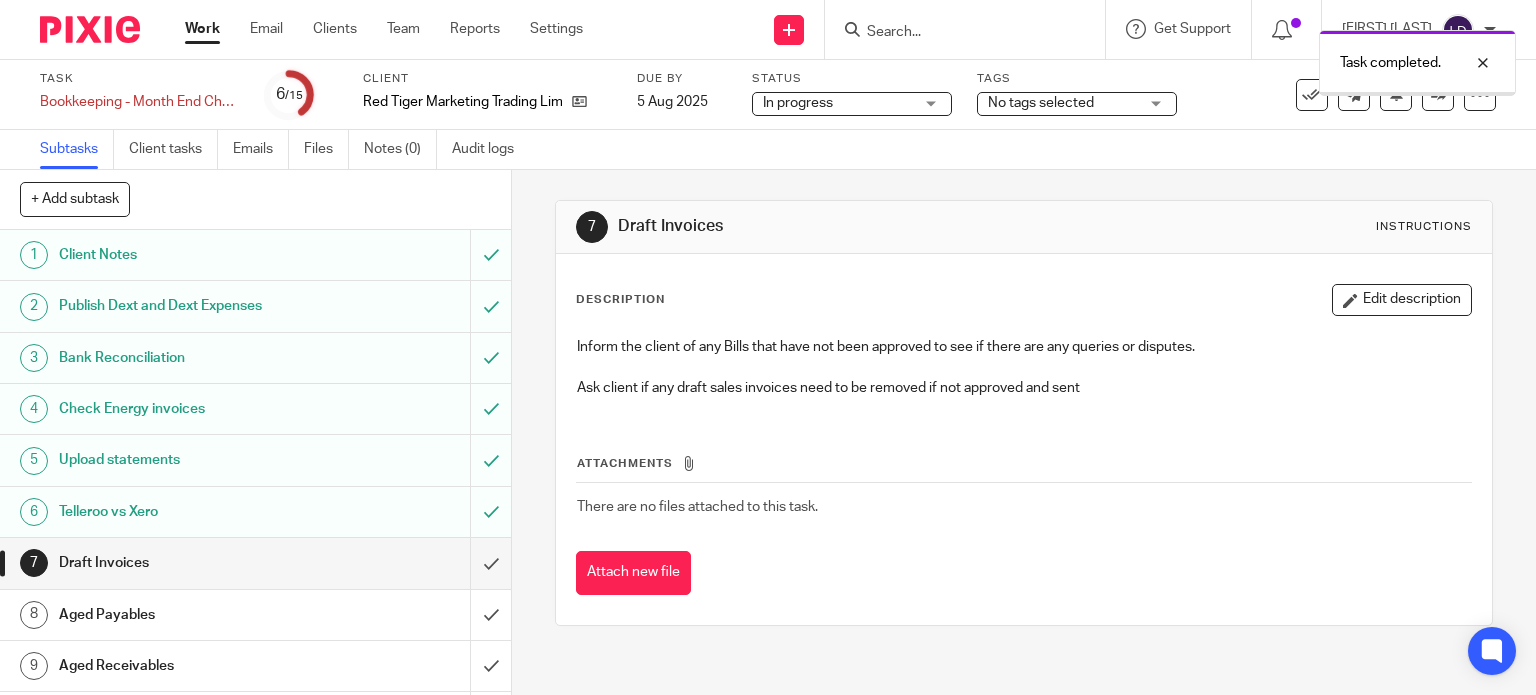 scroll, scrollTop: 0, scrollLeft: 0, axis: both 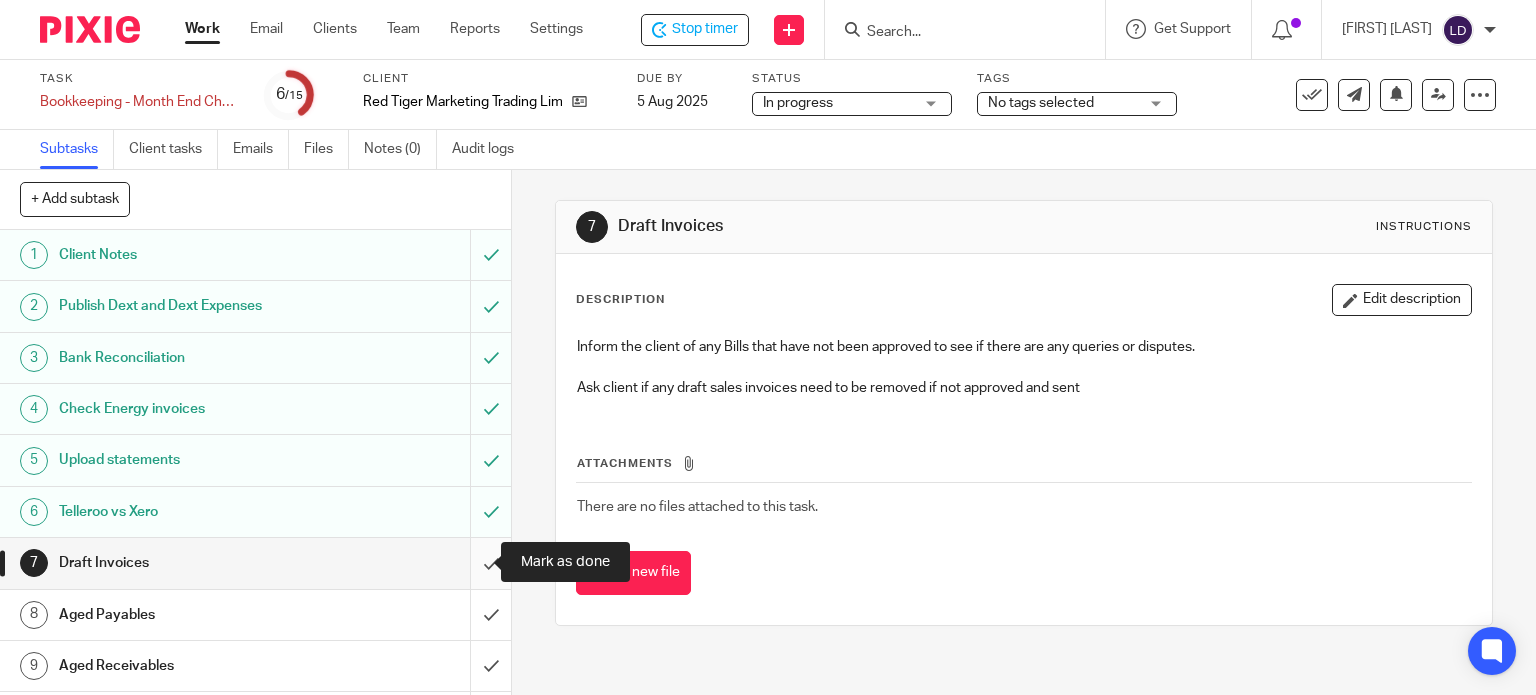 click at bounding box center (255, 563) 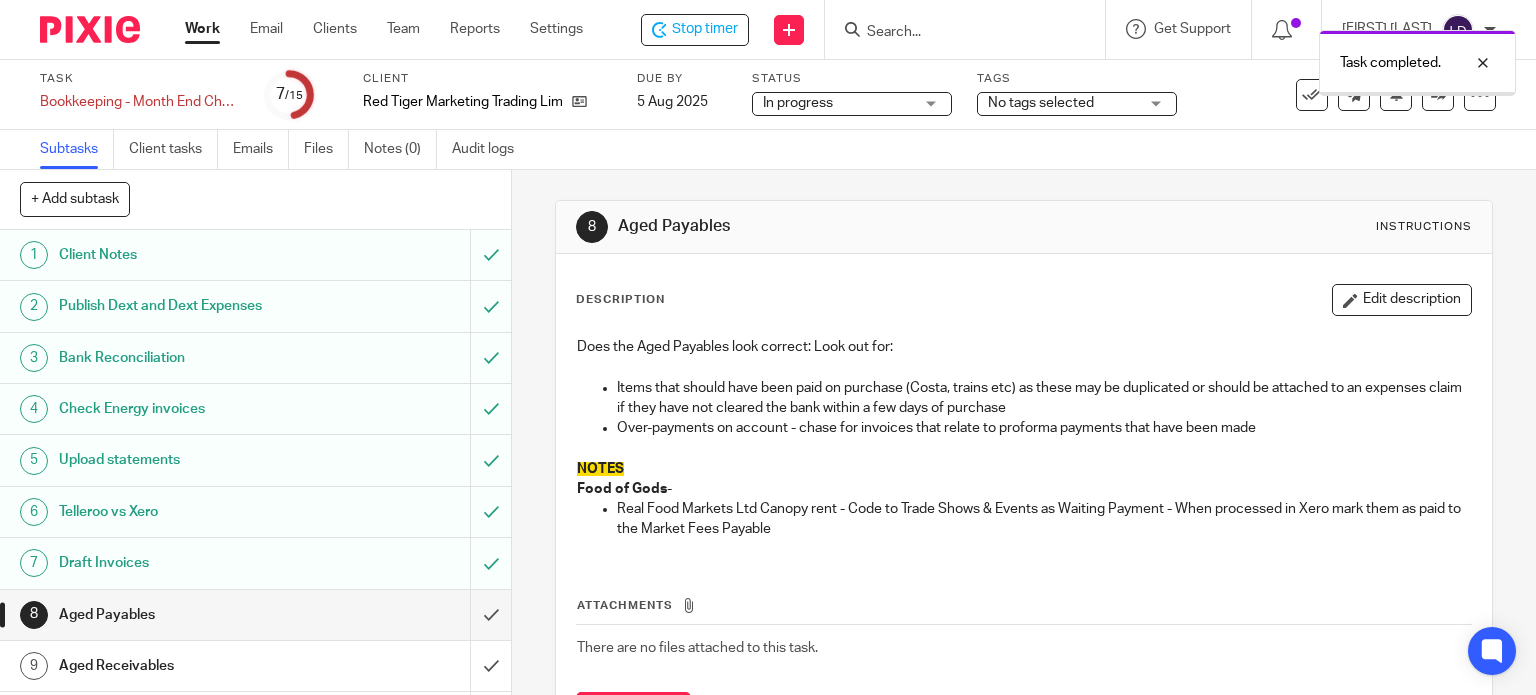 scroll, scrollTop: 0, scrollLeft: 0, axis: both 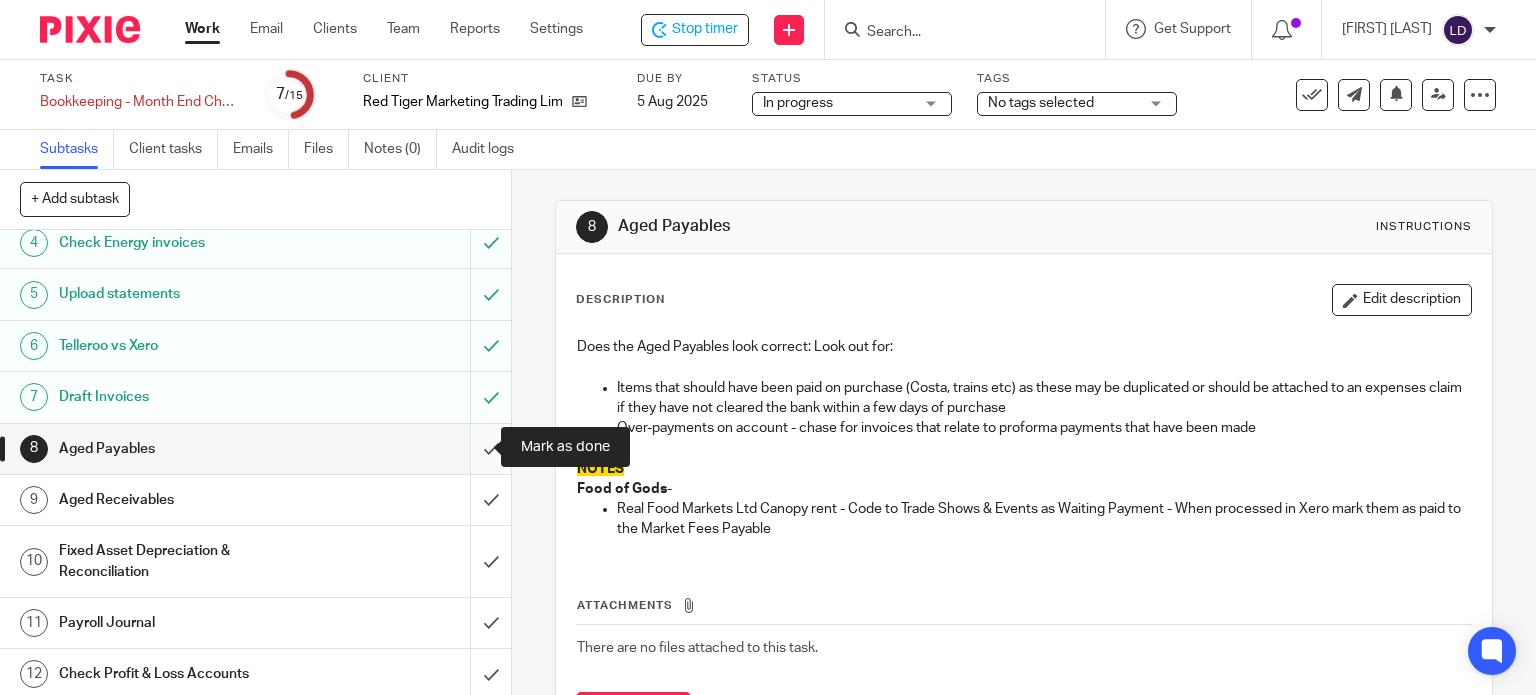 click at bounding box center (255, 449) 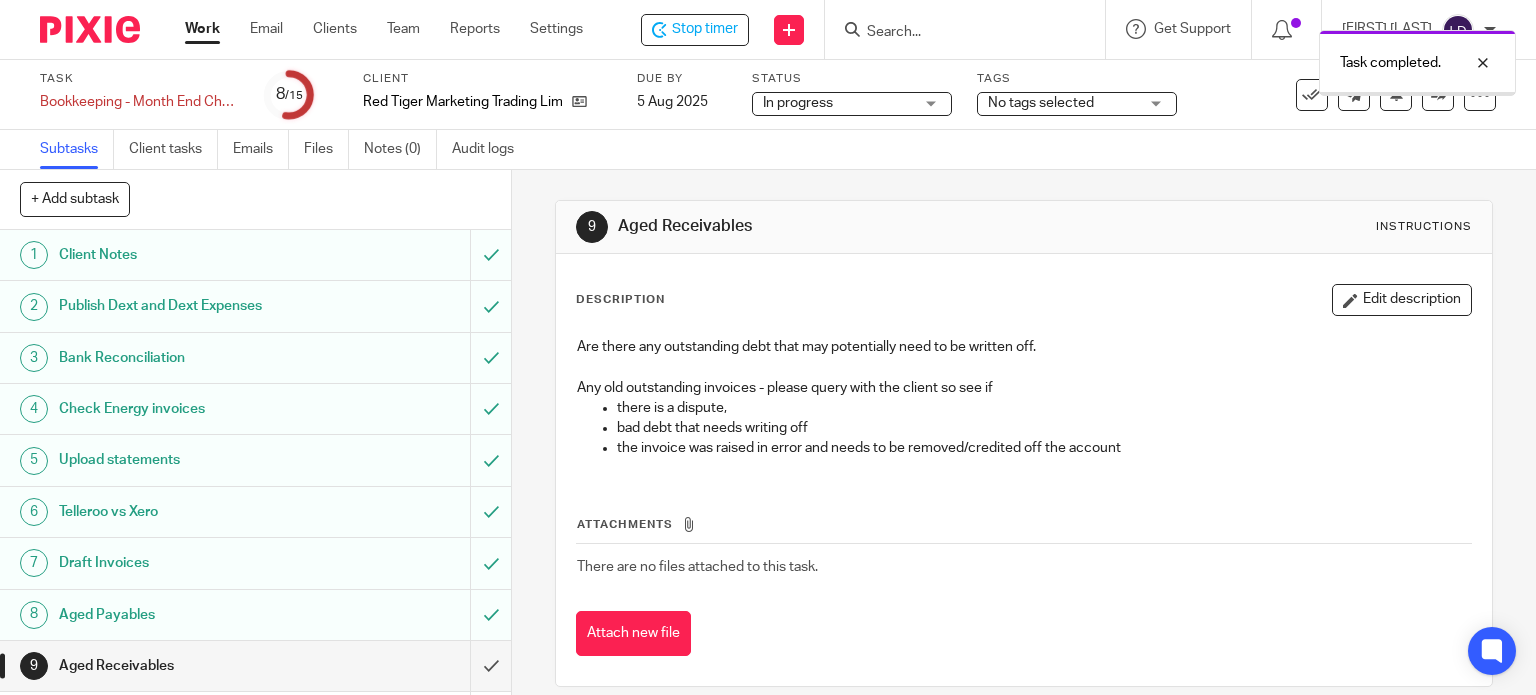 scroll, scrollTop: 0, scrollLeft: 0, axis: both 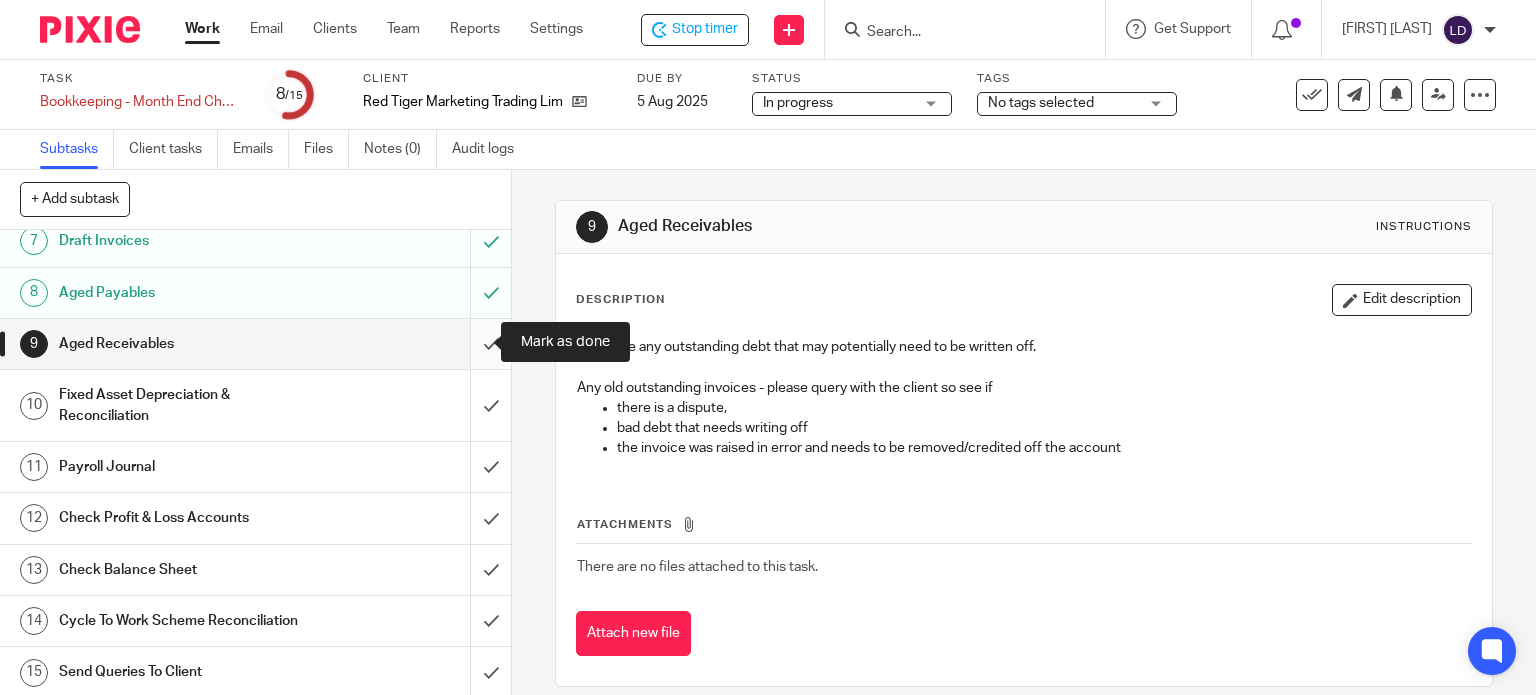 click at bounding box center [255, 344] 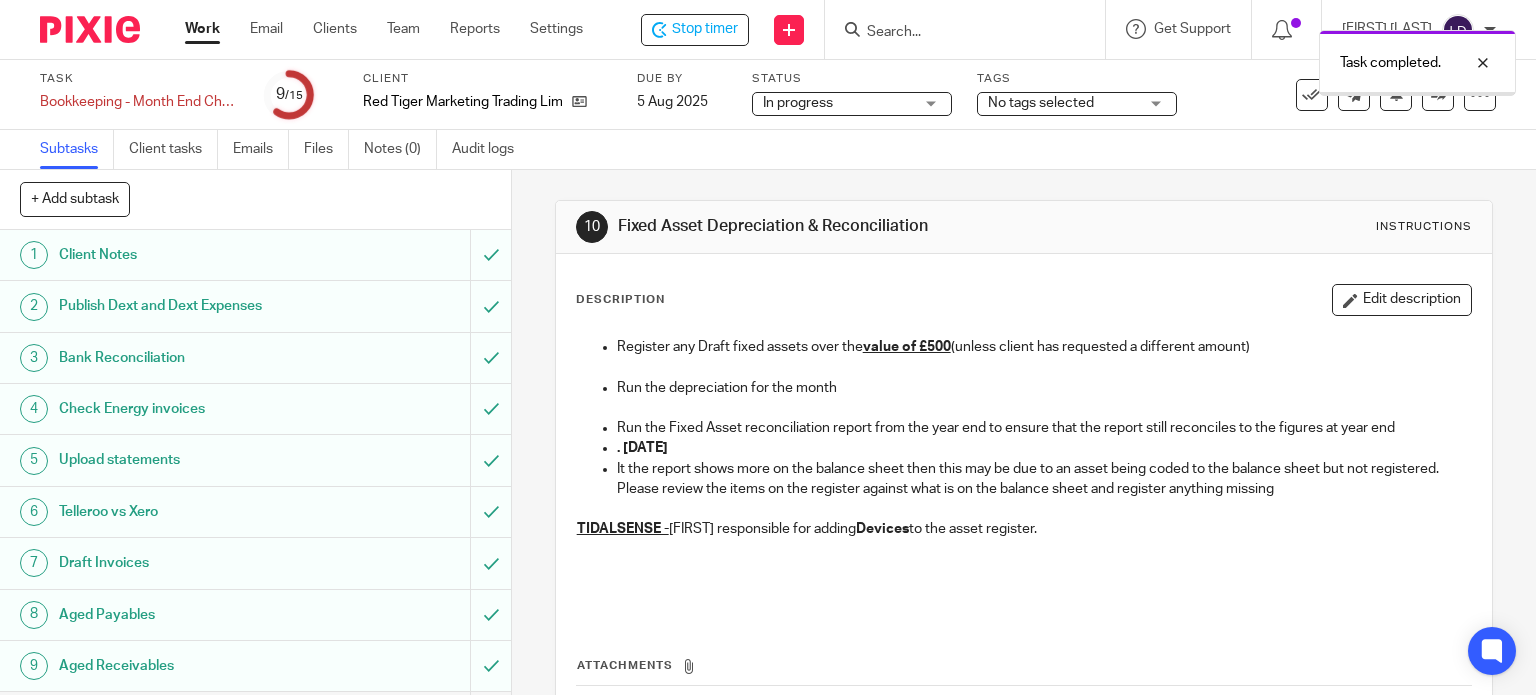 scroll, scrollTop: 0, scrollLeft: 0, axis: both 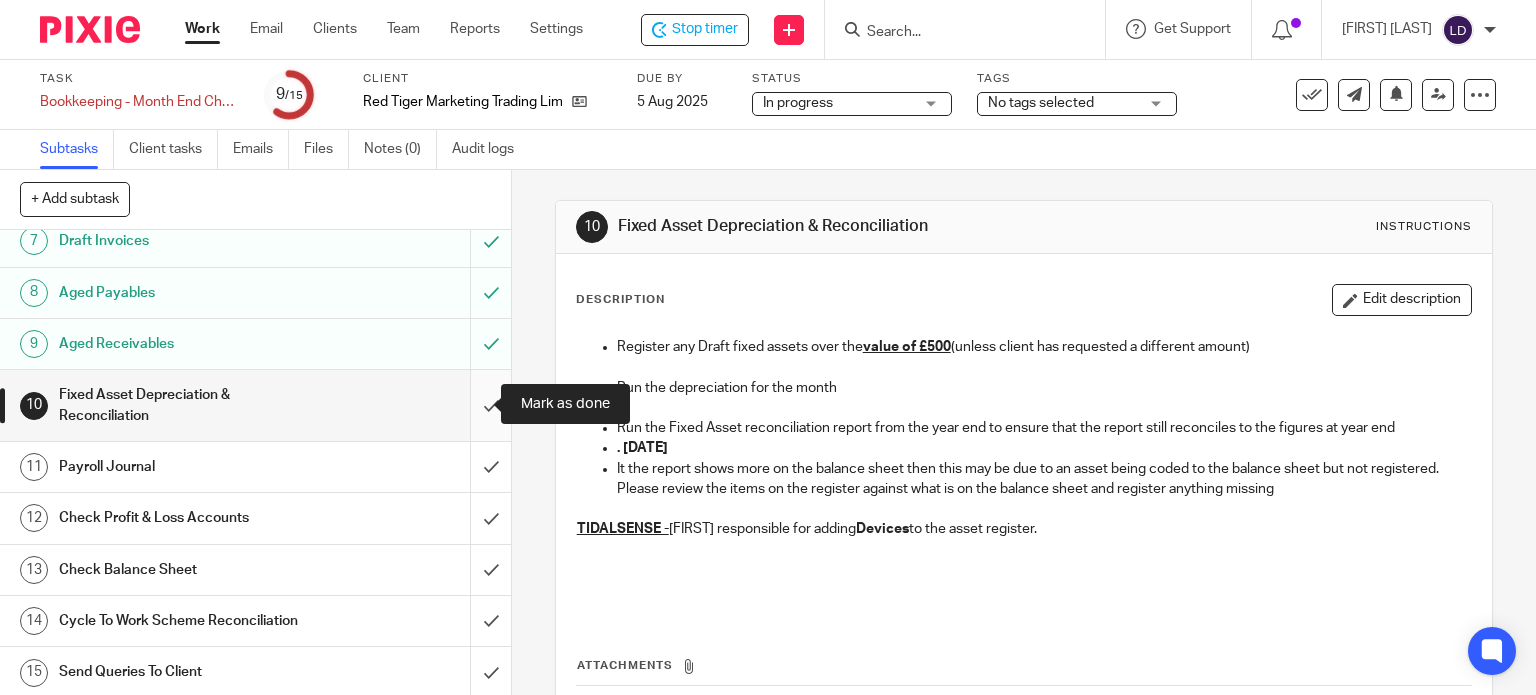 click at bounding box center (255, 405) 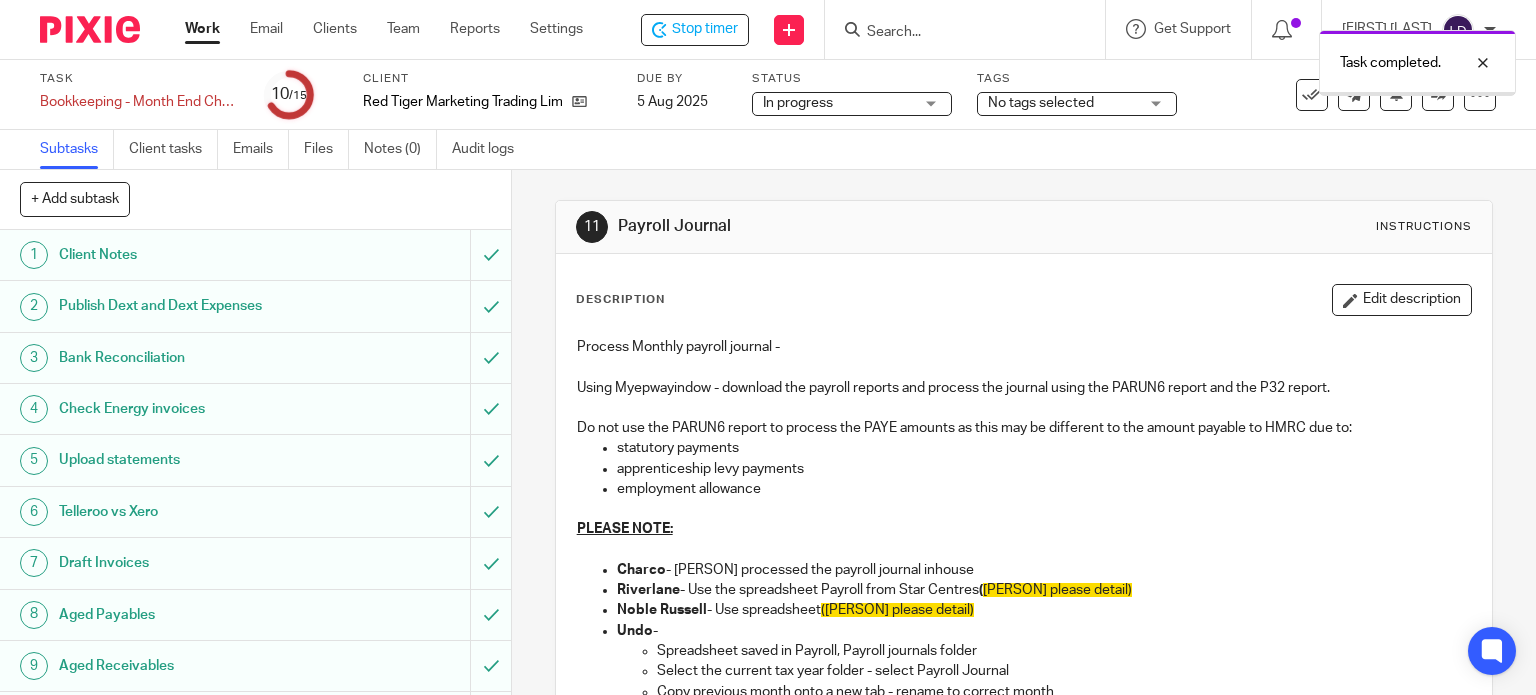 scroll, scrollTop: 0, scrollLeft: 0, axis: both 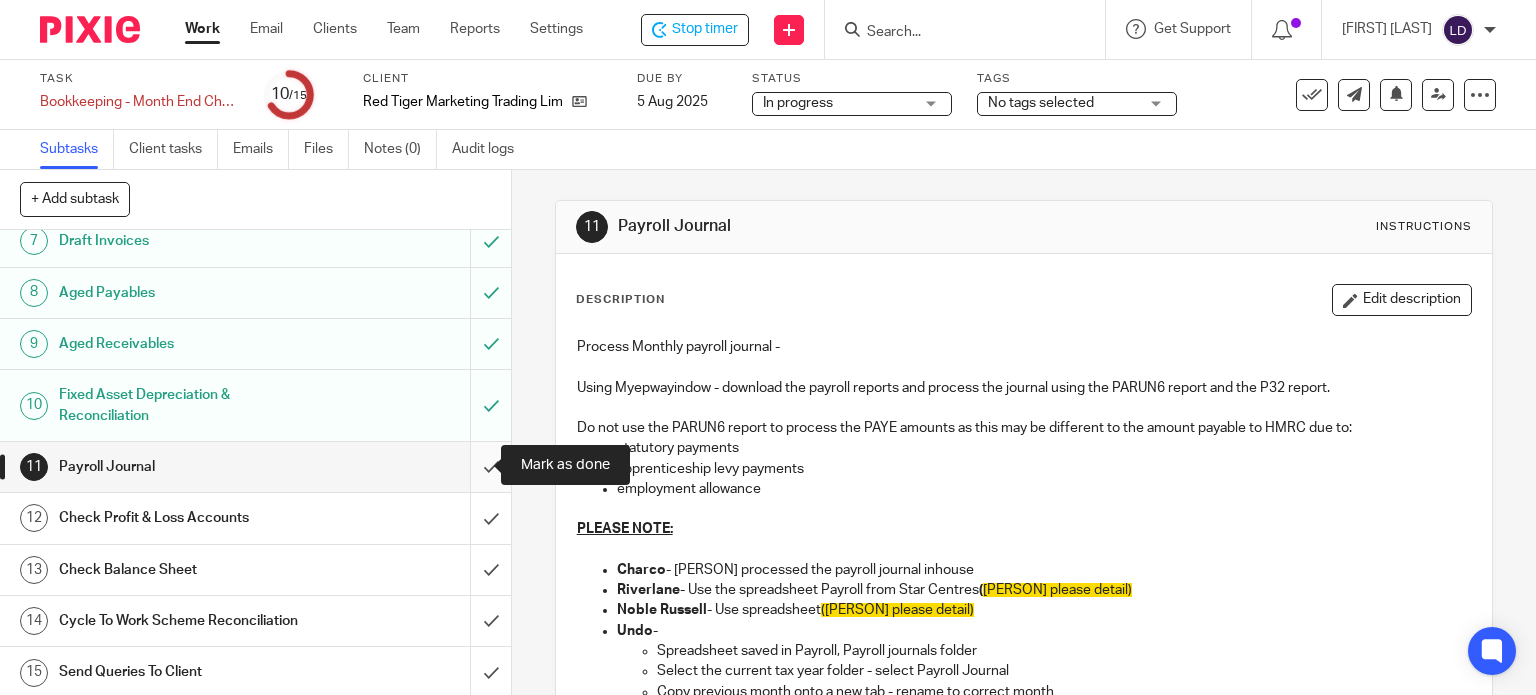 click at bounding box center (255, 467) 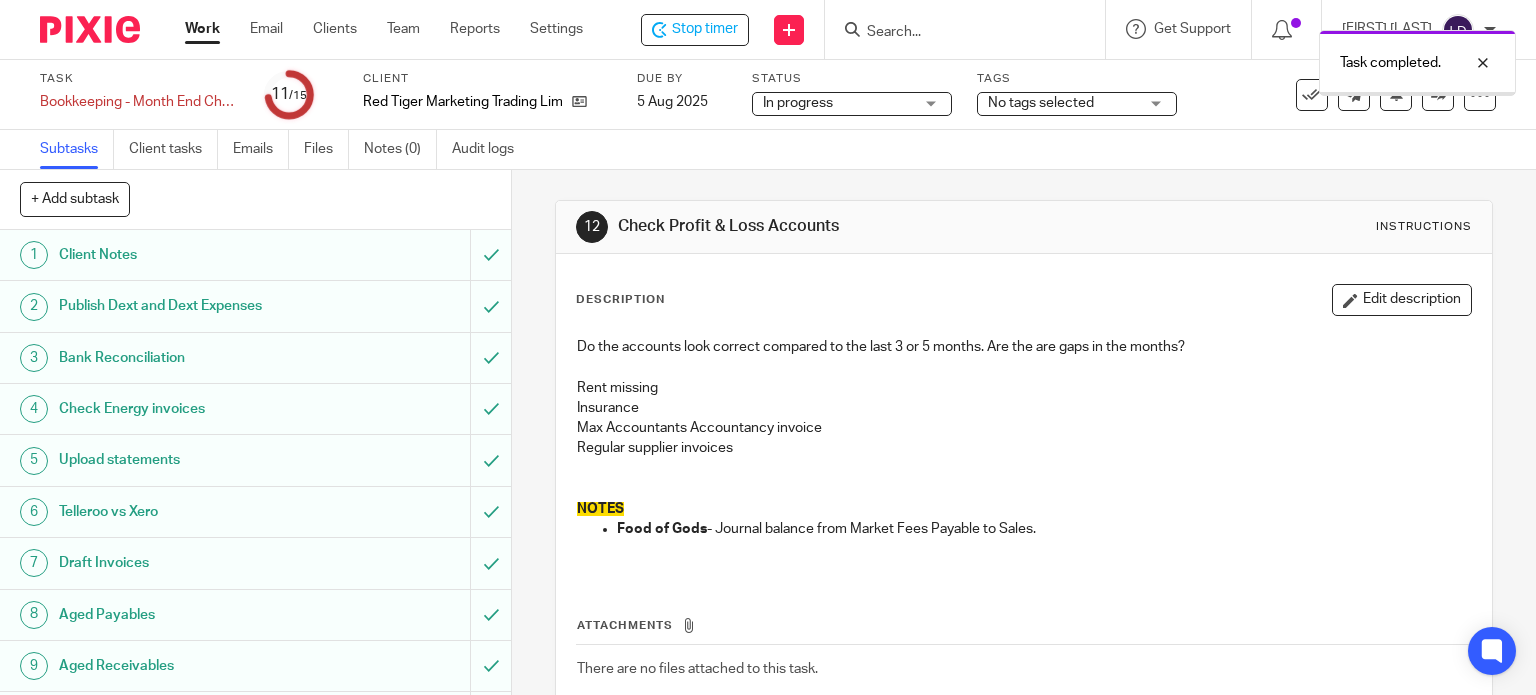 scroll, scrollTop: 0, scrollLeft: 0, axis: both 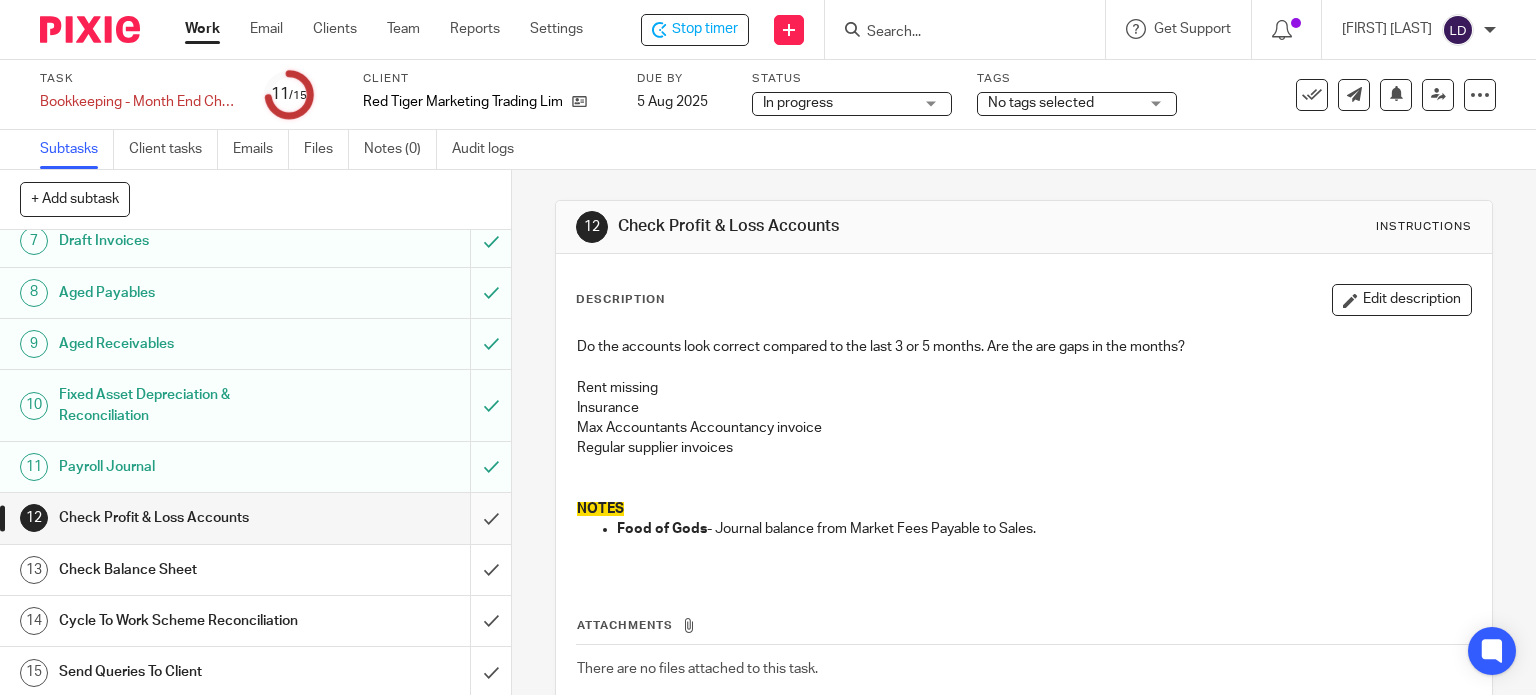 click at bounding box center [255, 518] 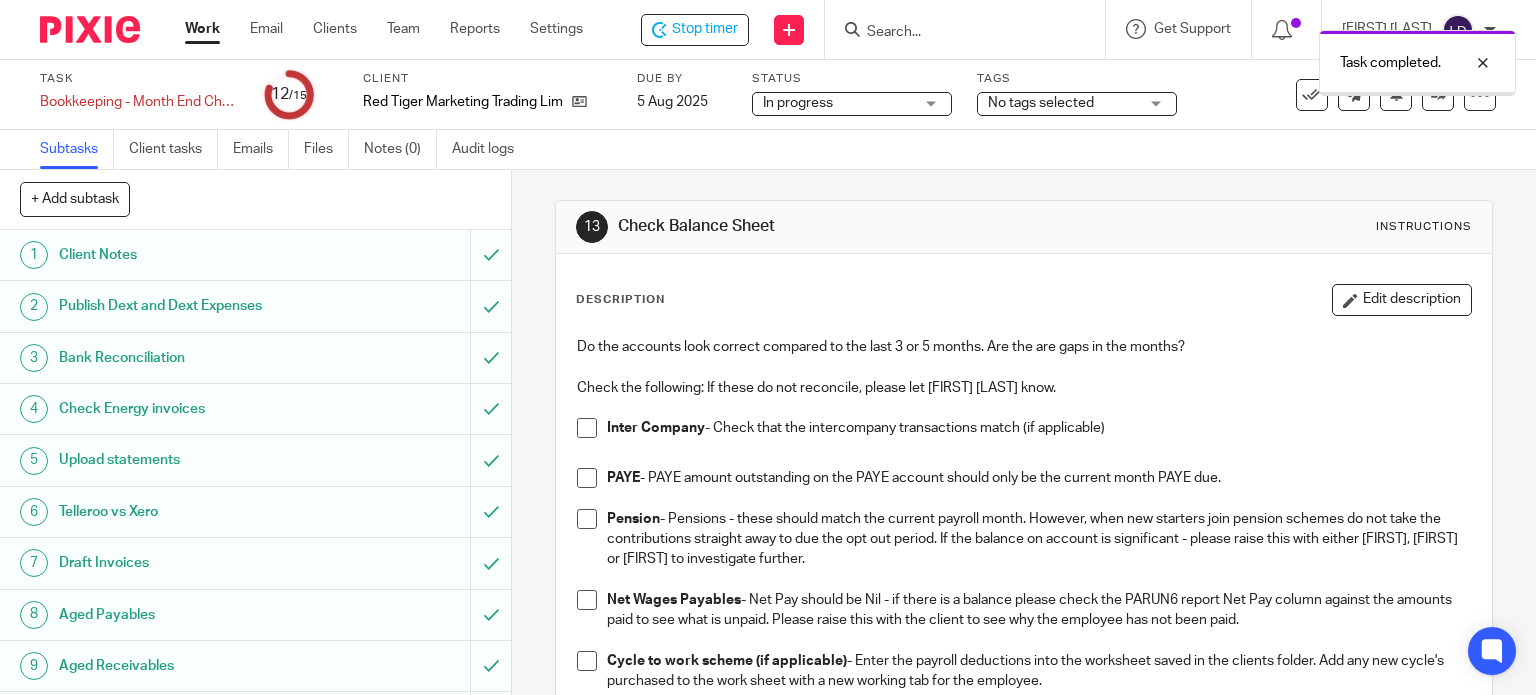 scroll, scrollTop: 0, scrollLeft: 0, axis: both 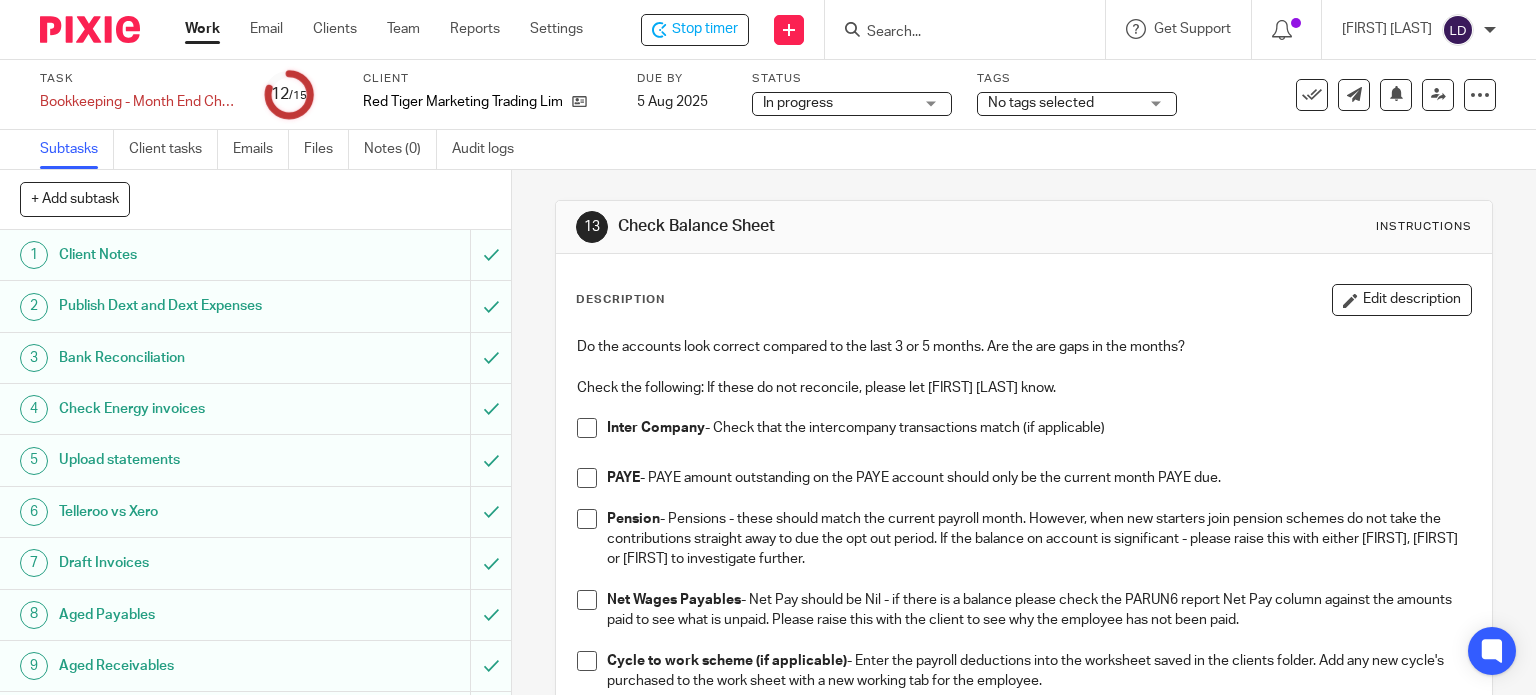 drag, startPoint x: 581, startPoint y: 484, endPoint x: 581, endPoint y: 464, distance: 20 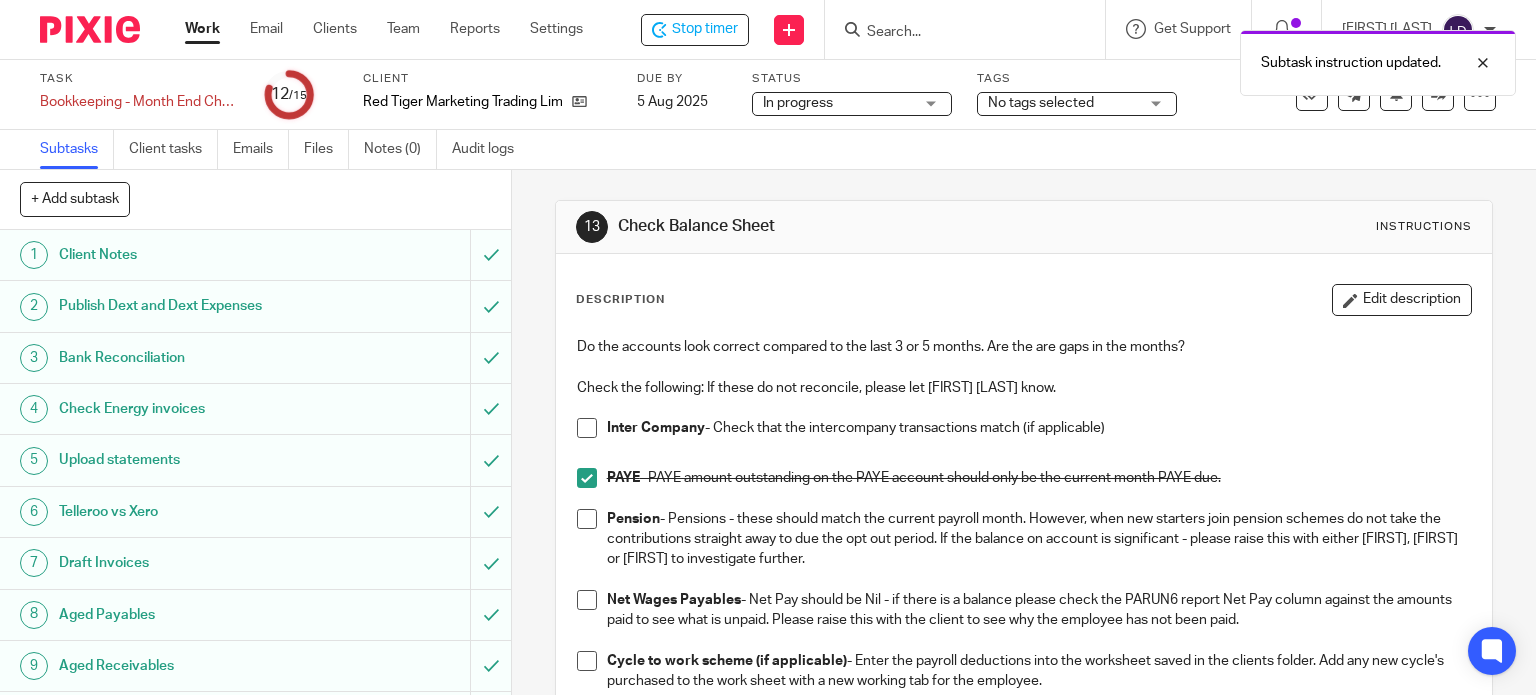 click at bounding box center [1024, 408] 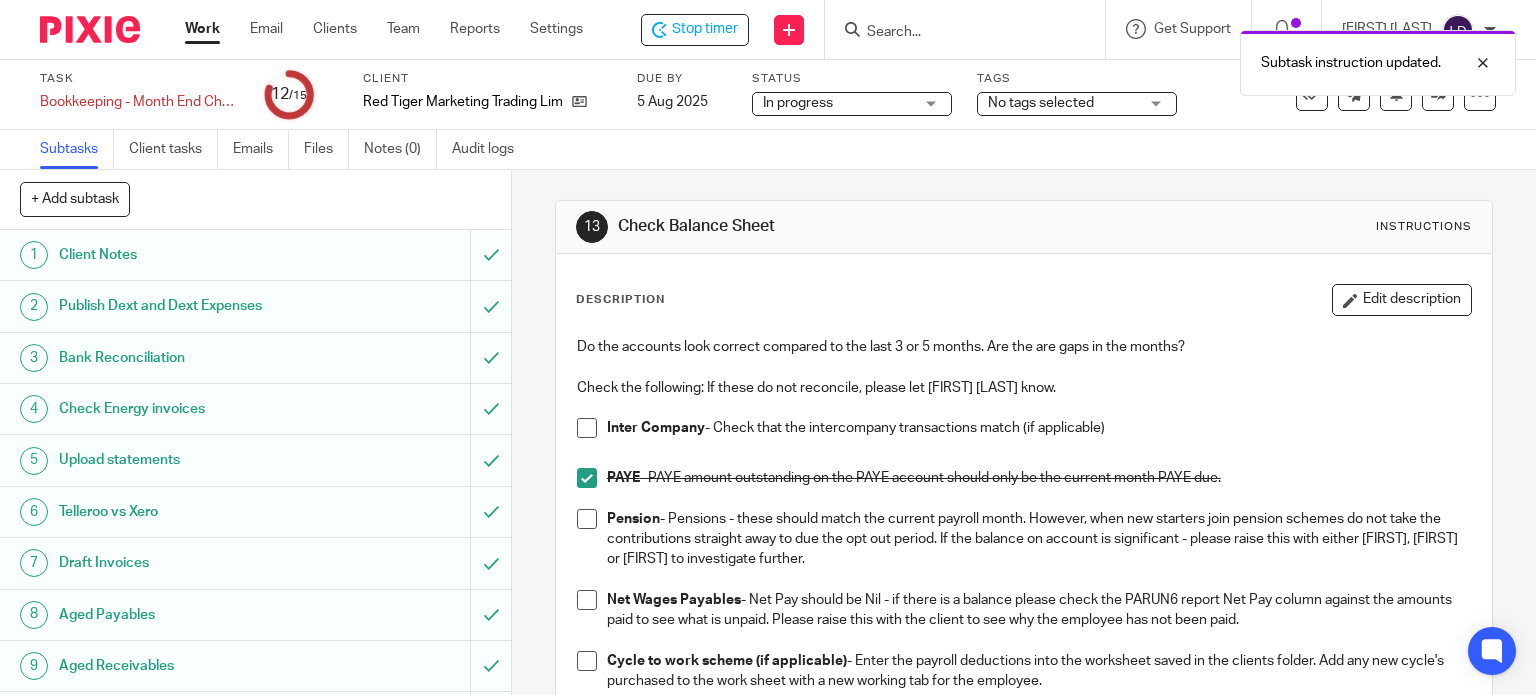 click at bounding box center [587, 428] 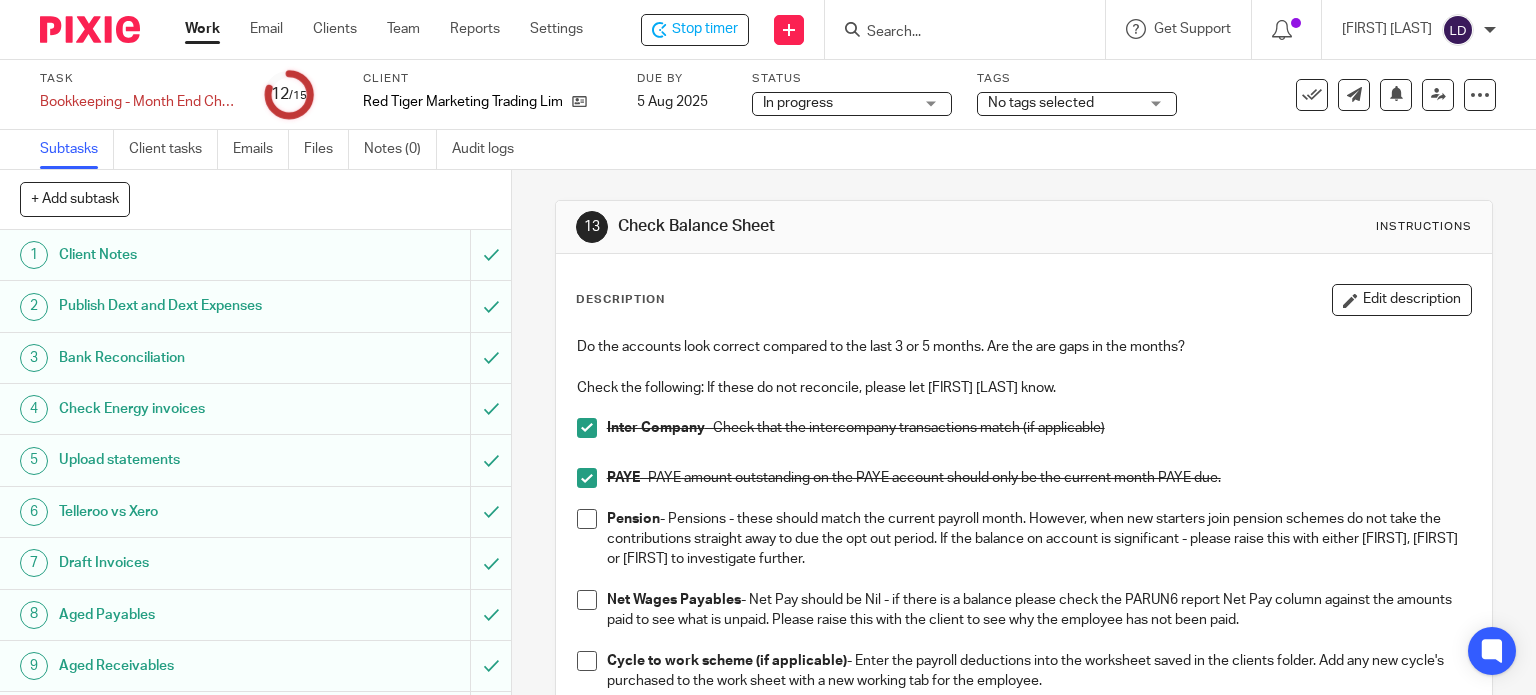 click at bounding box center (587, 519) 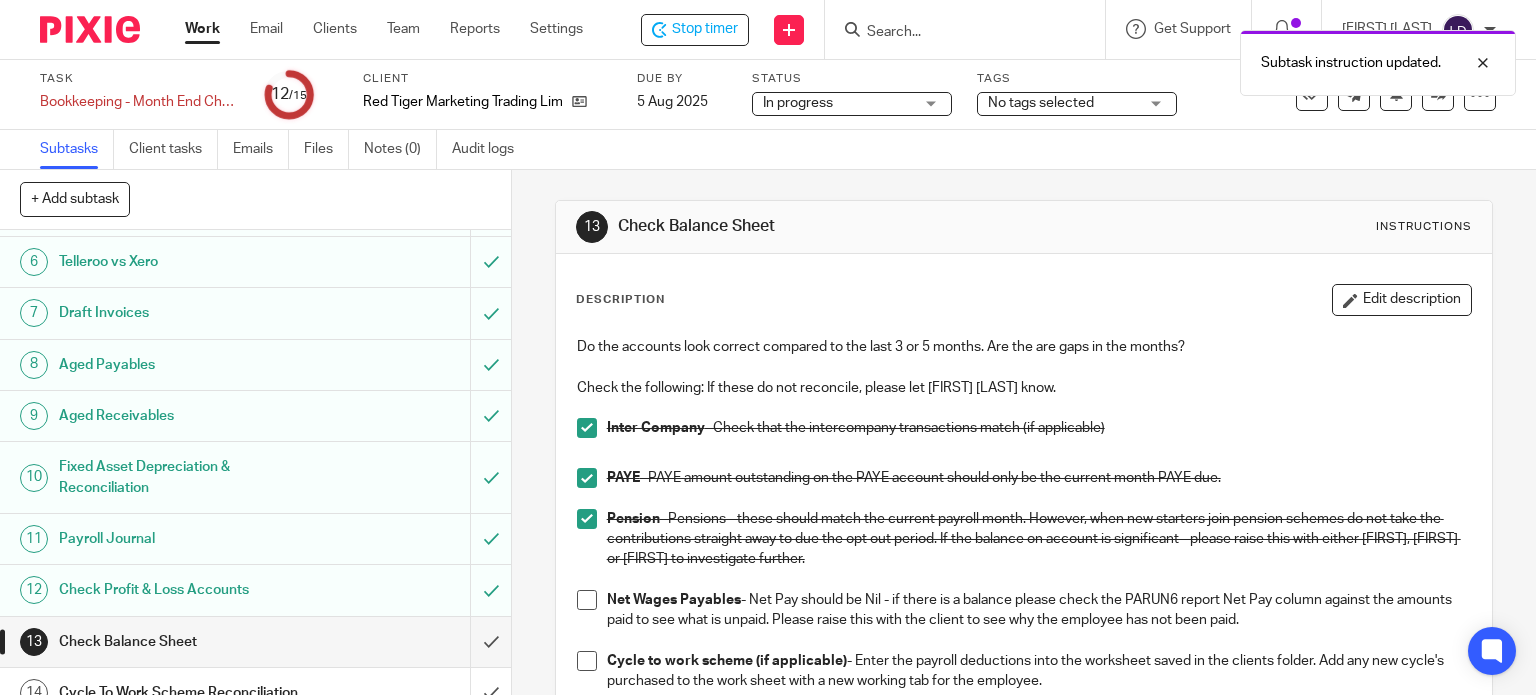 scroll, scrollTop: 322, scrollLeft: 0, axis: vertical 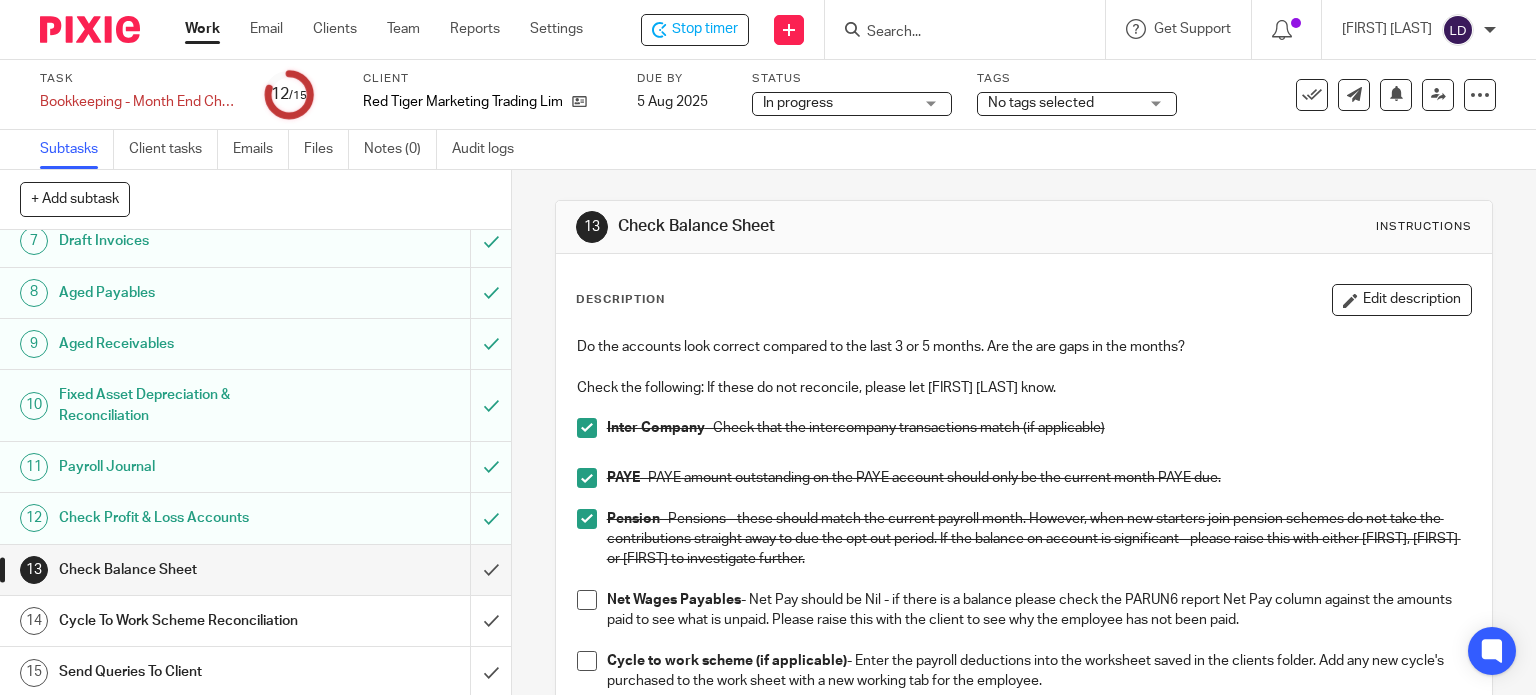 click at bounding box center [587, 600] 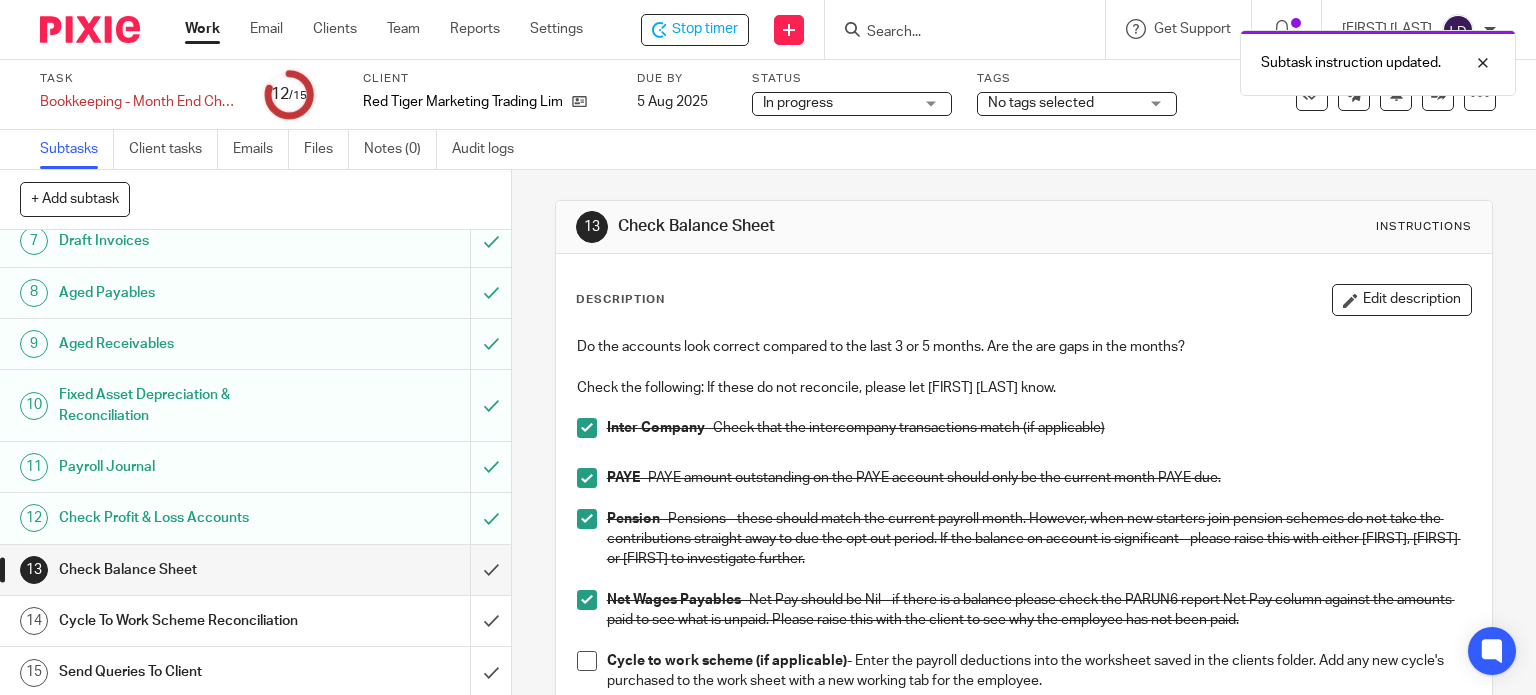 click at bounding box center (587, 661) 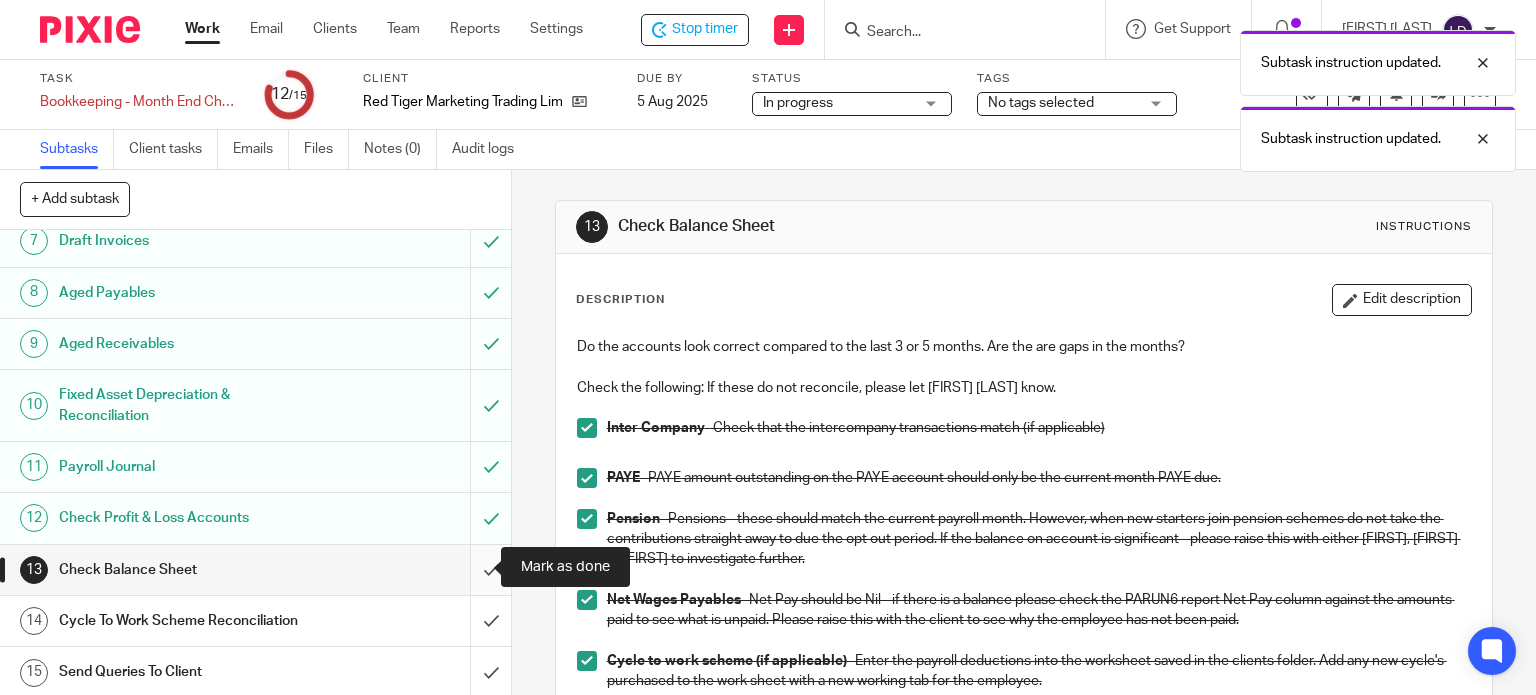 click at bounding box center (255, 570) 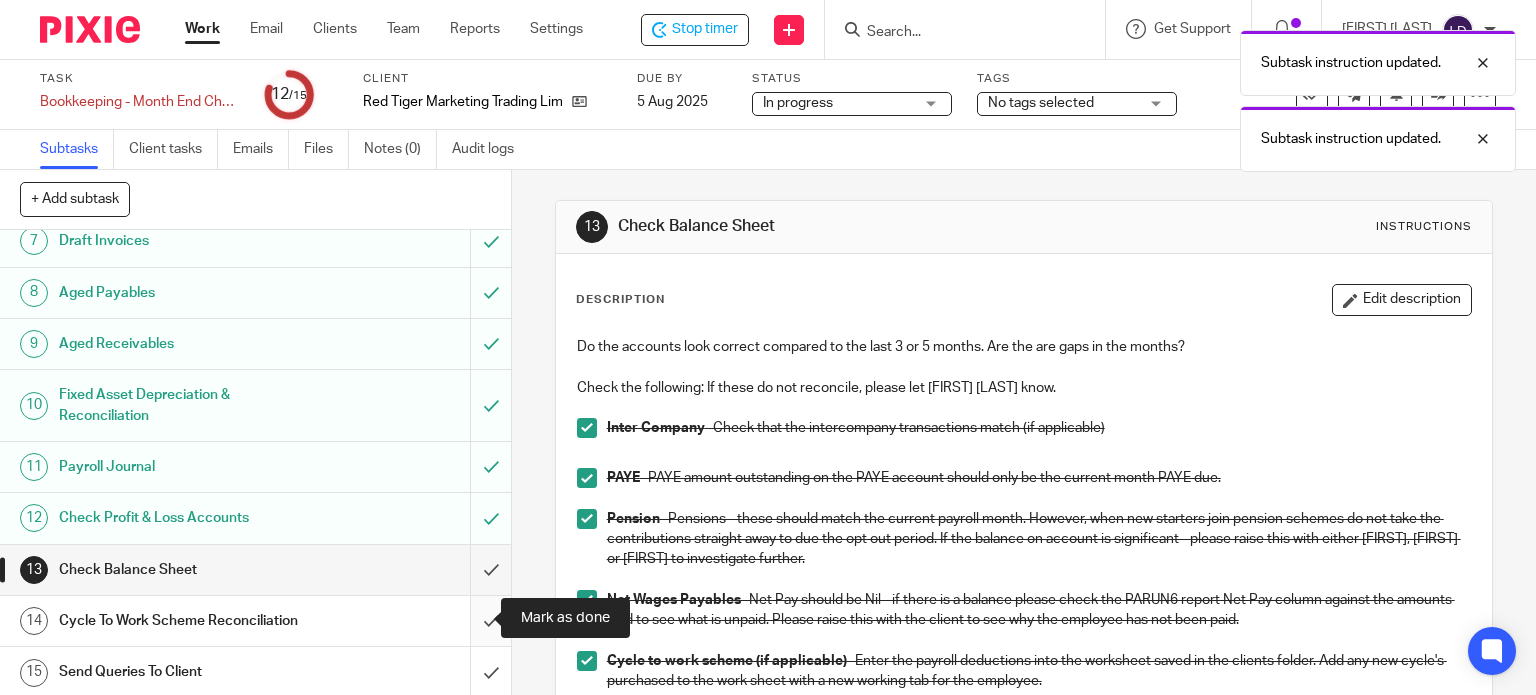 click at bounding box center [255, 621] 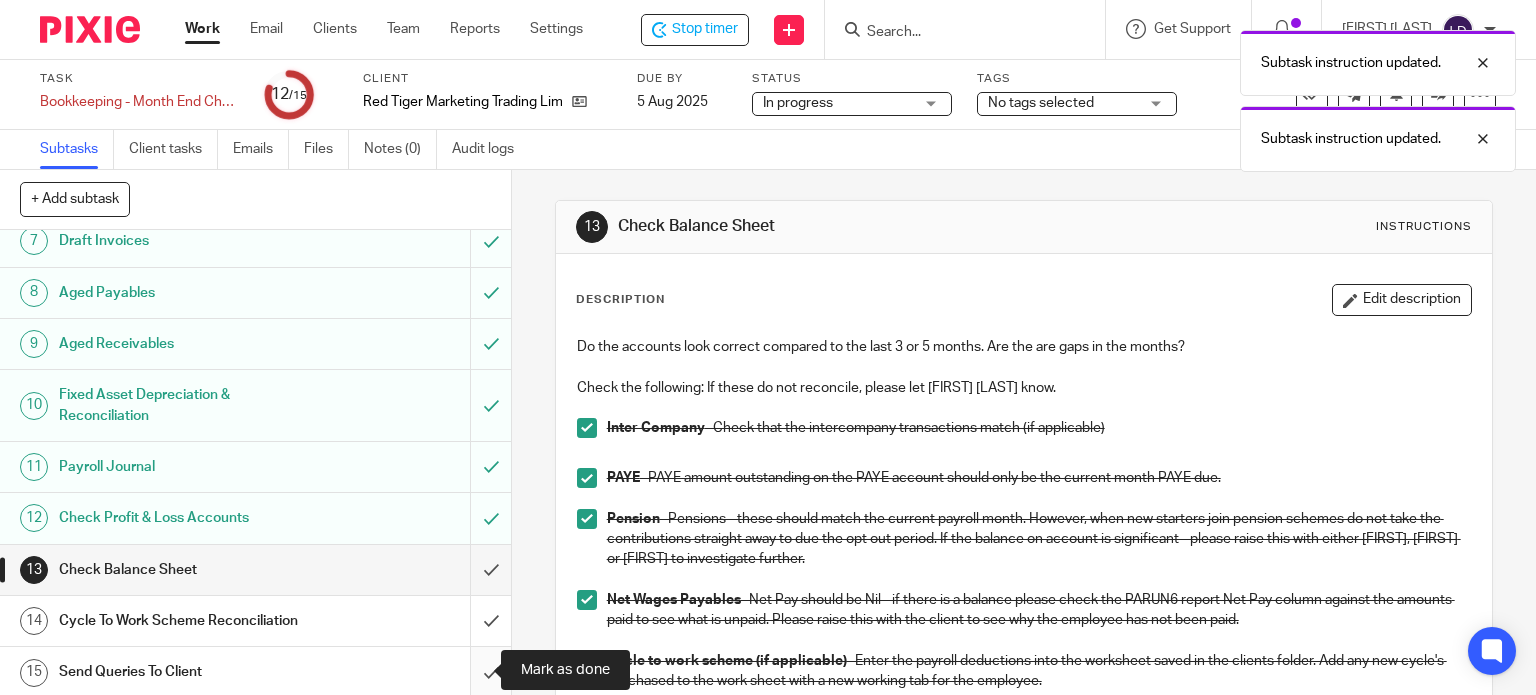 click at bounding box center (255, 672) 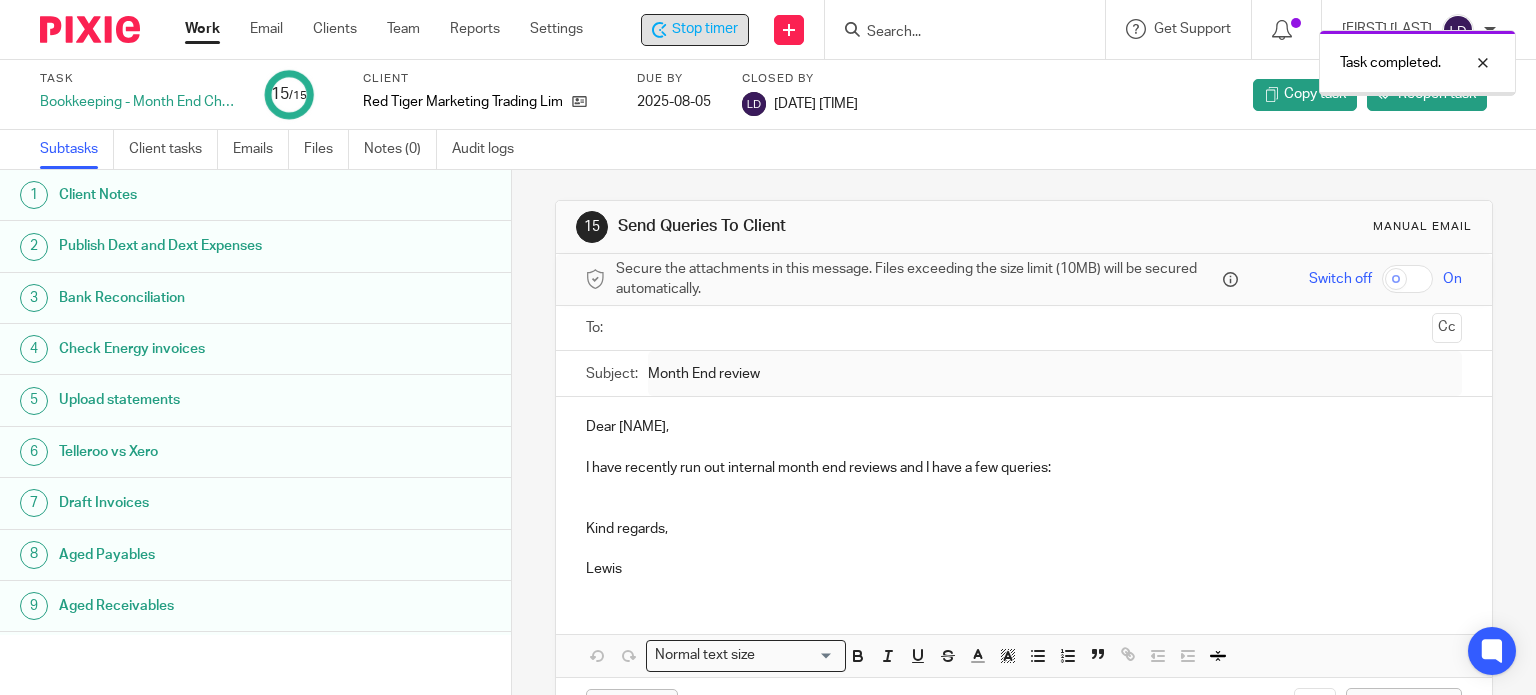 scroll, scrollTop: 0, scrollLeft: 0, axis: both 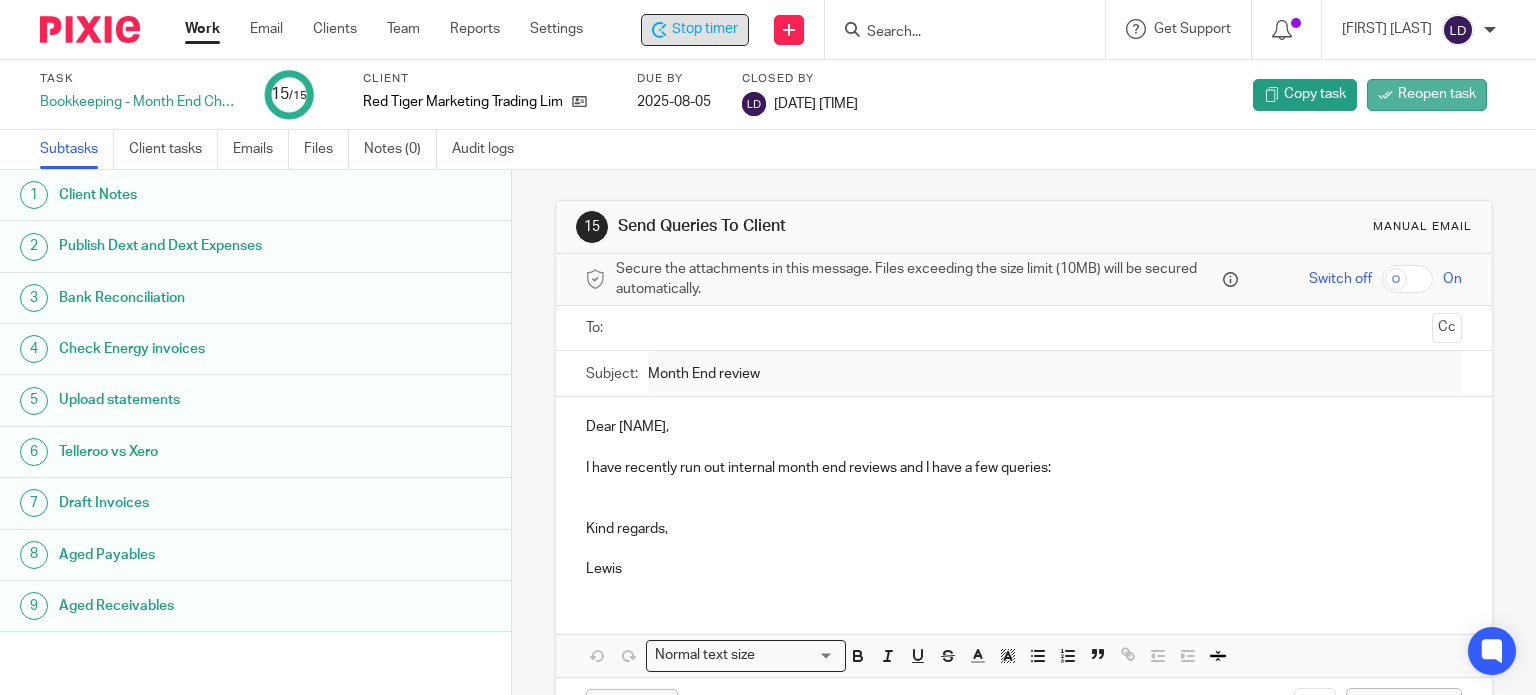 click on "Reopen task" at bounding box center (1427, 95) 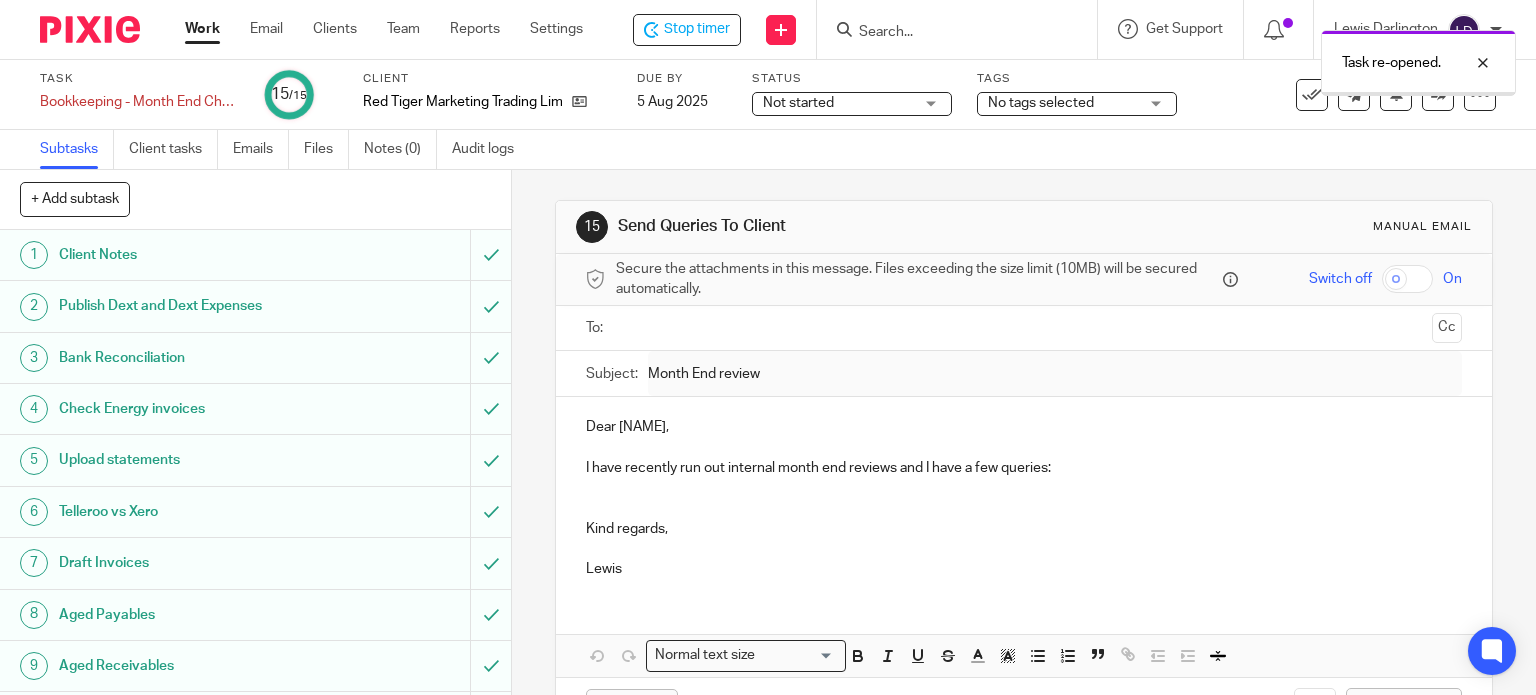 scroll, scrollTop: 0, scrollLeft: 0, axis: both 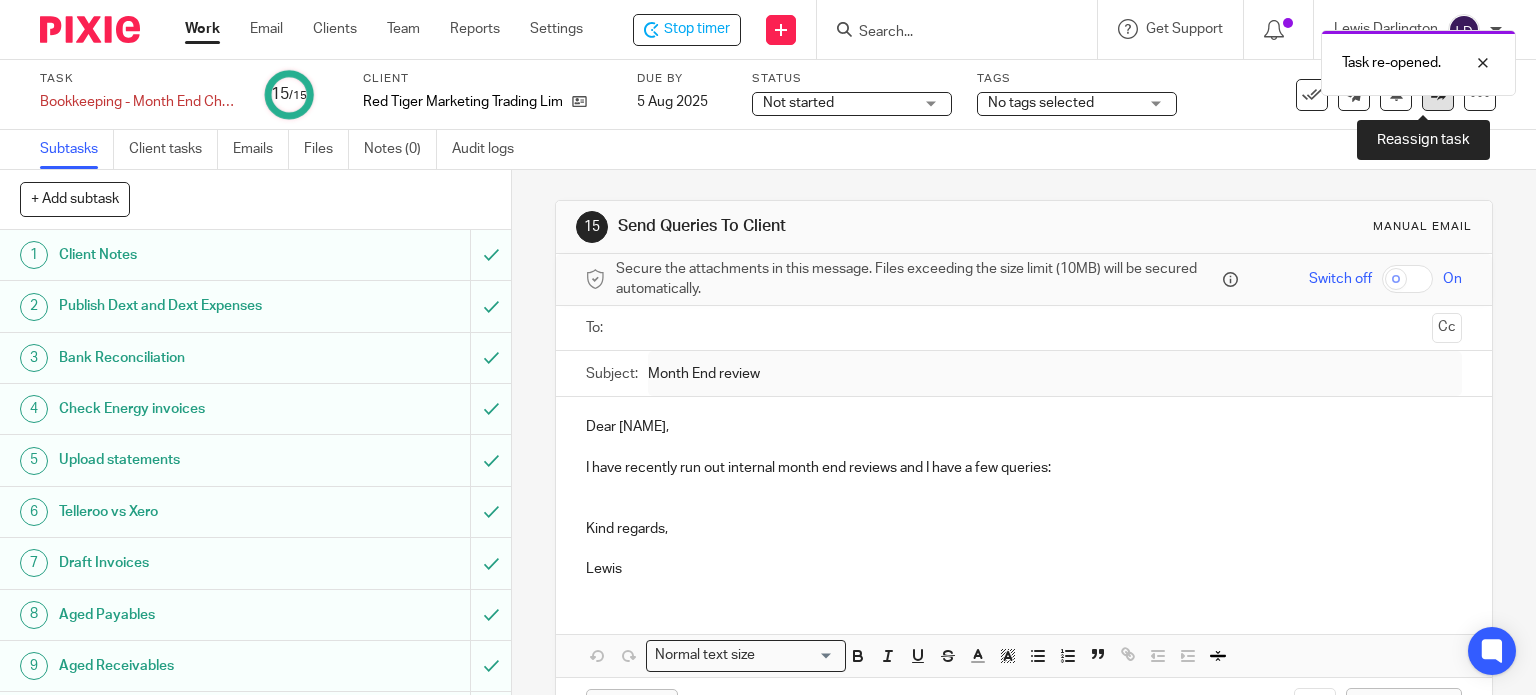 click at bounding box center (1438, 95) 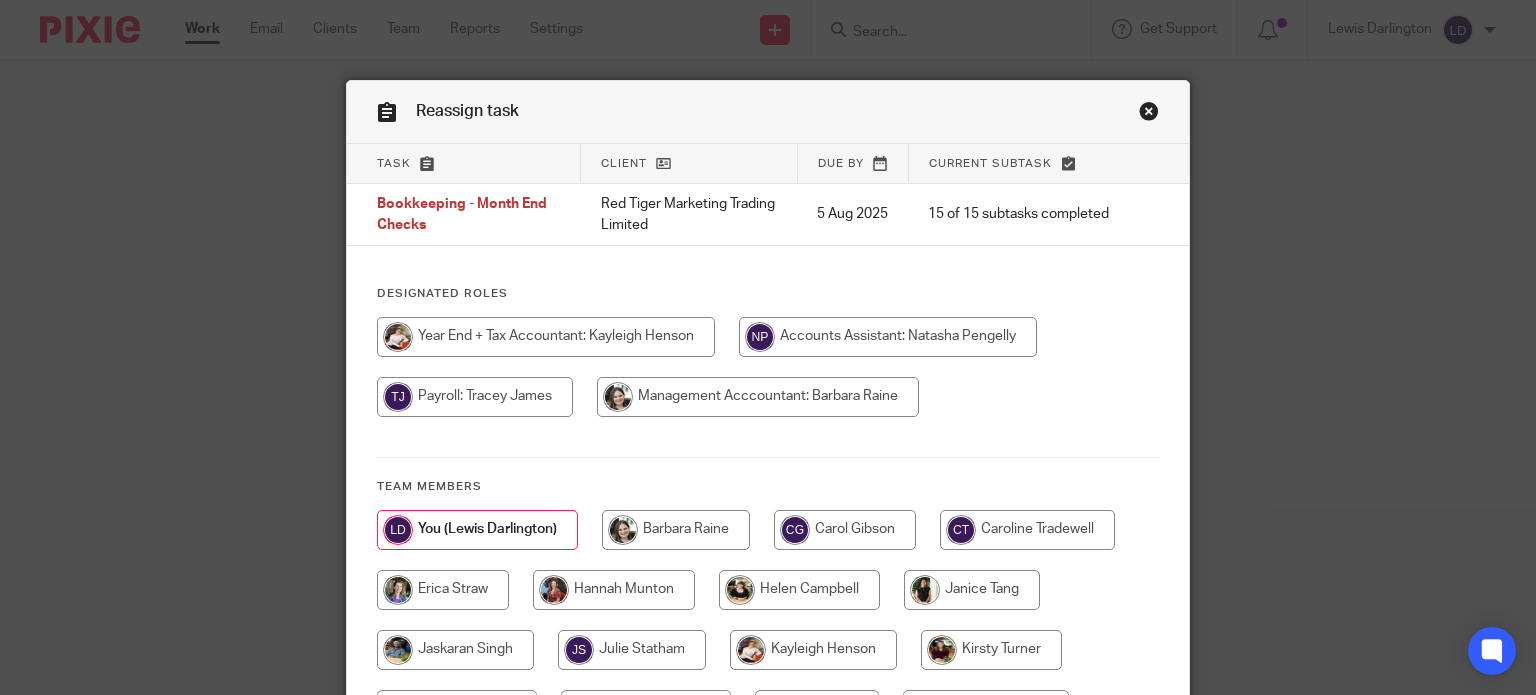 scroll, scrollTop: 0, scrollLeft: 0, axis: both 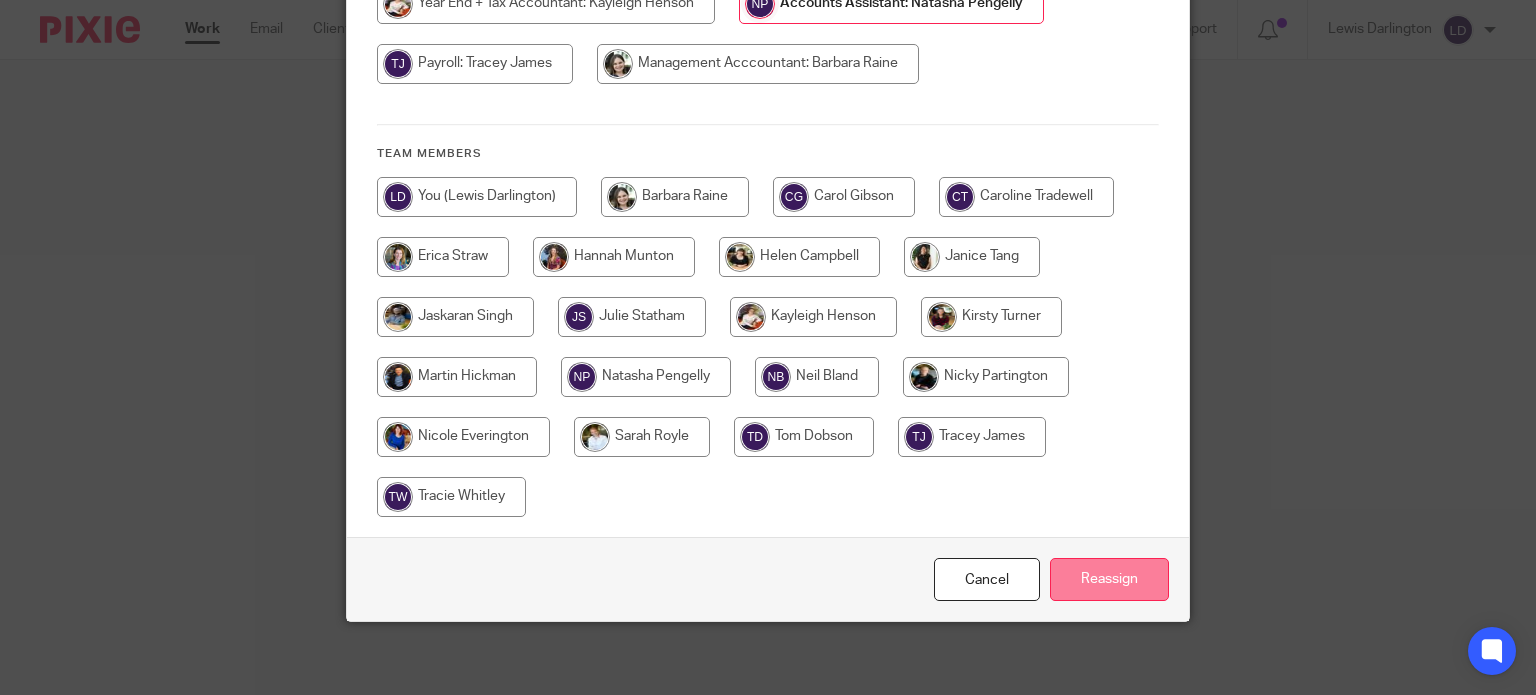 click on "Reassign" at bounding box center [1109, 579] 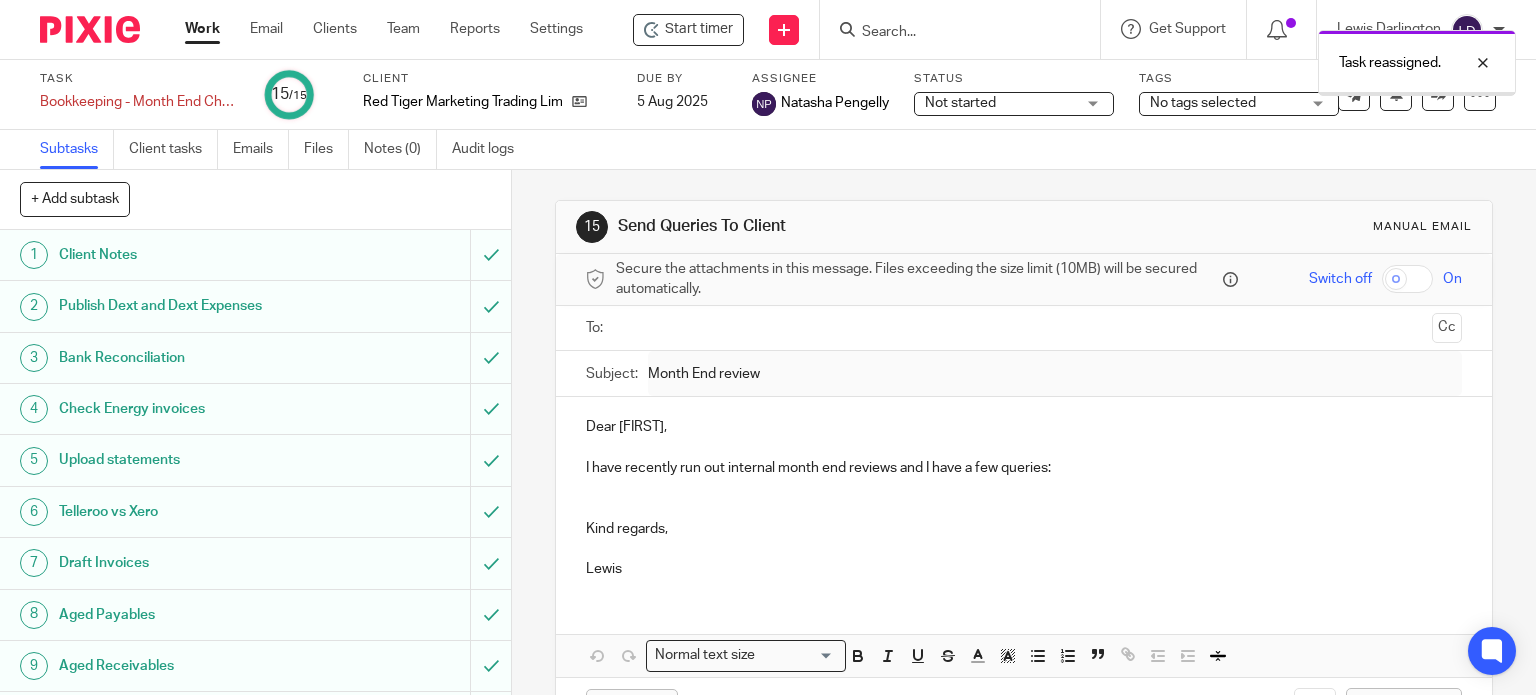 scroll, scrollTop: 0, scrollLeft: 0, axis: both 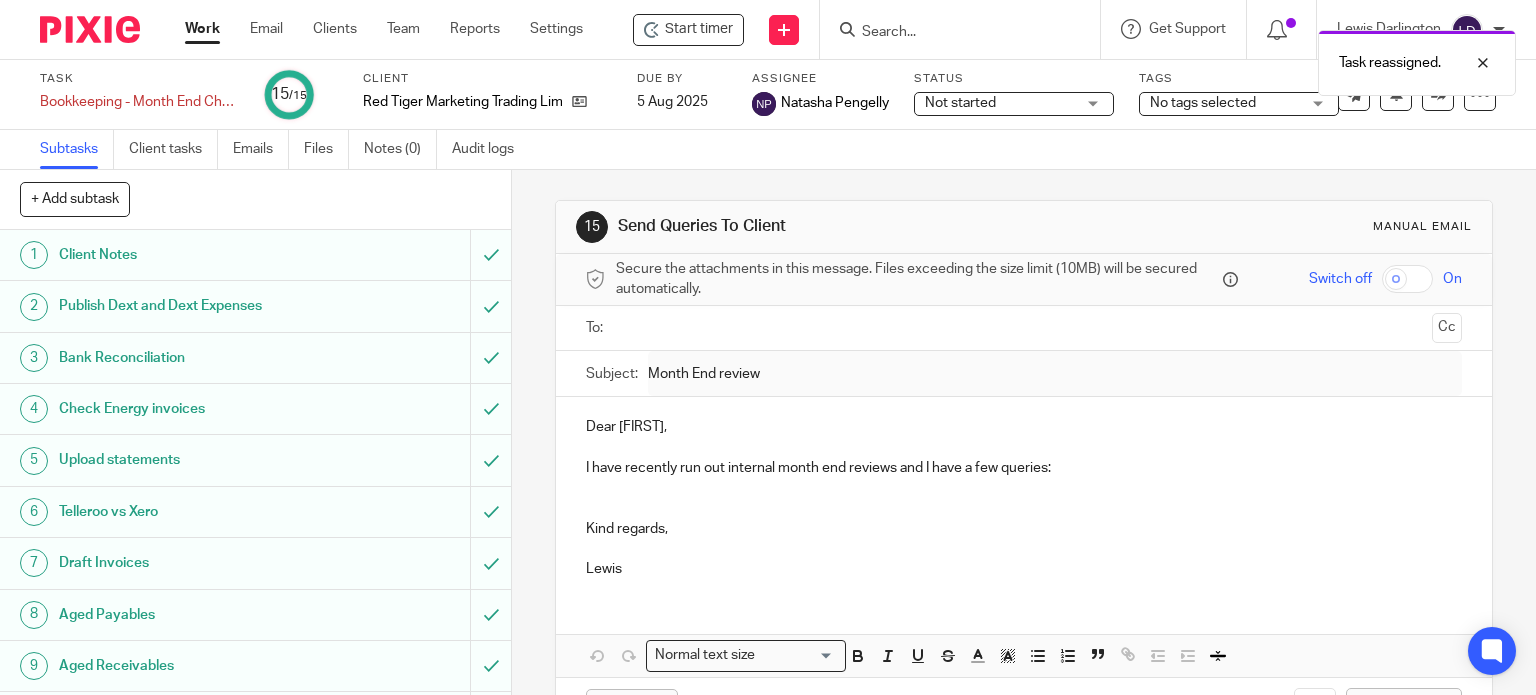 click on "Work" at bounding box center (202, 29) 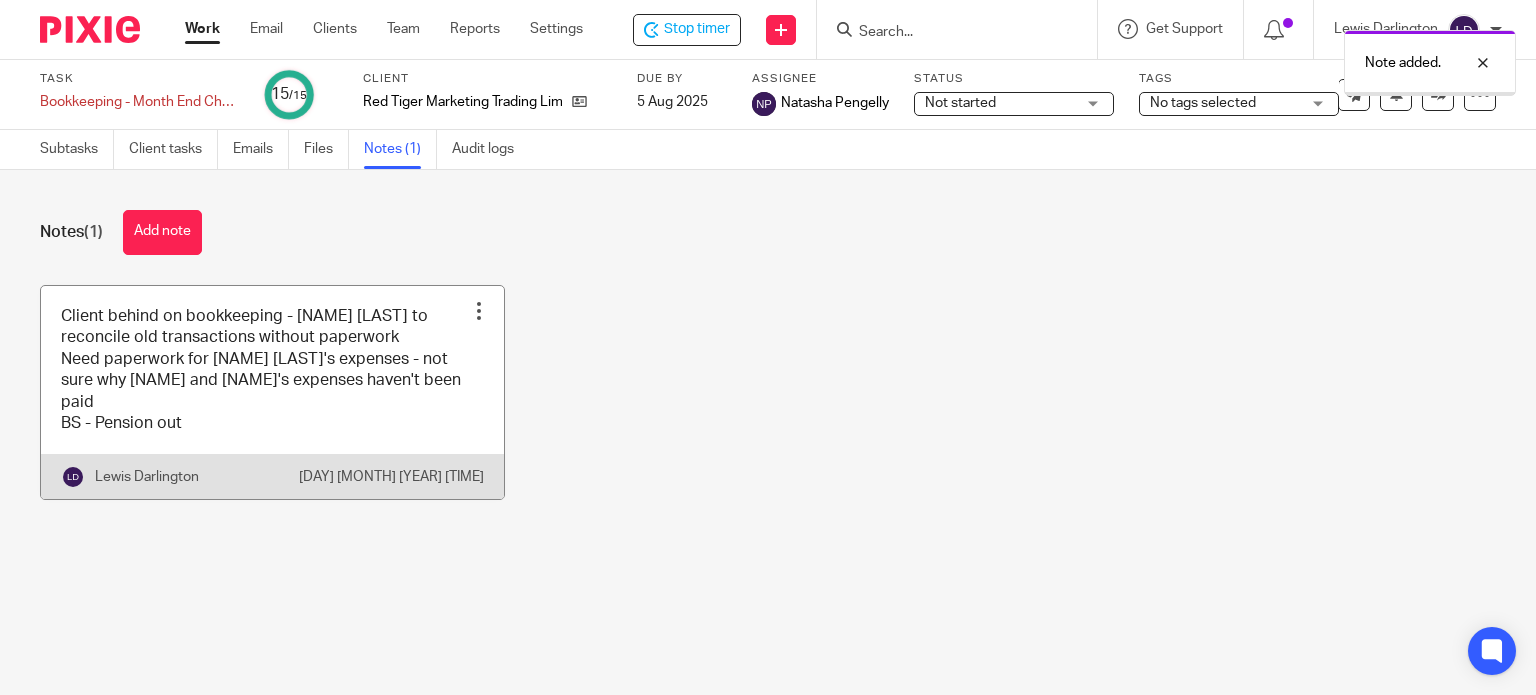 scroll, scrollTop: 0, scrollLeft: 0, axis: both 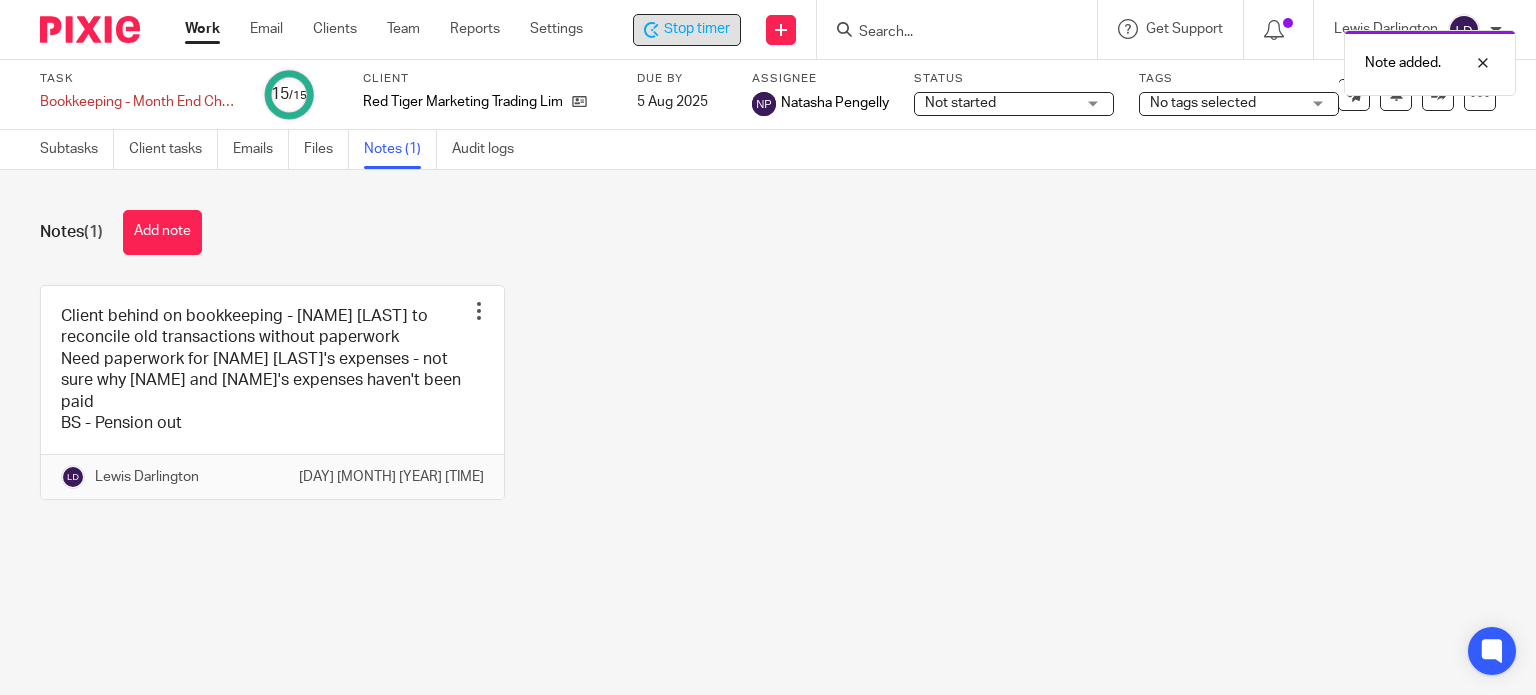 click on "Stop timer" at bounding box center [697, 29] 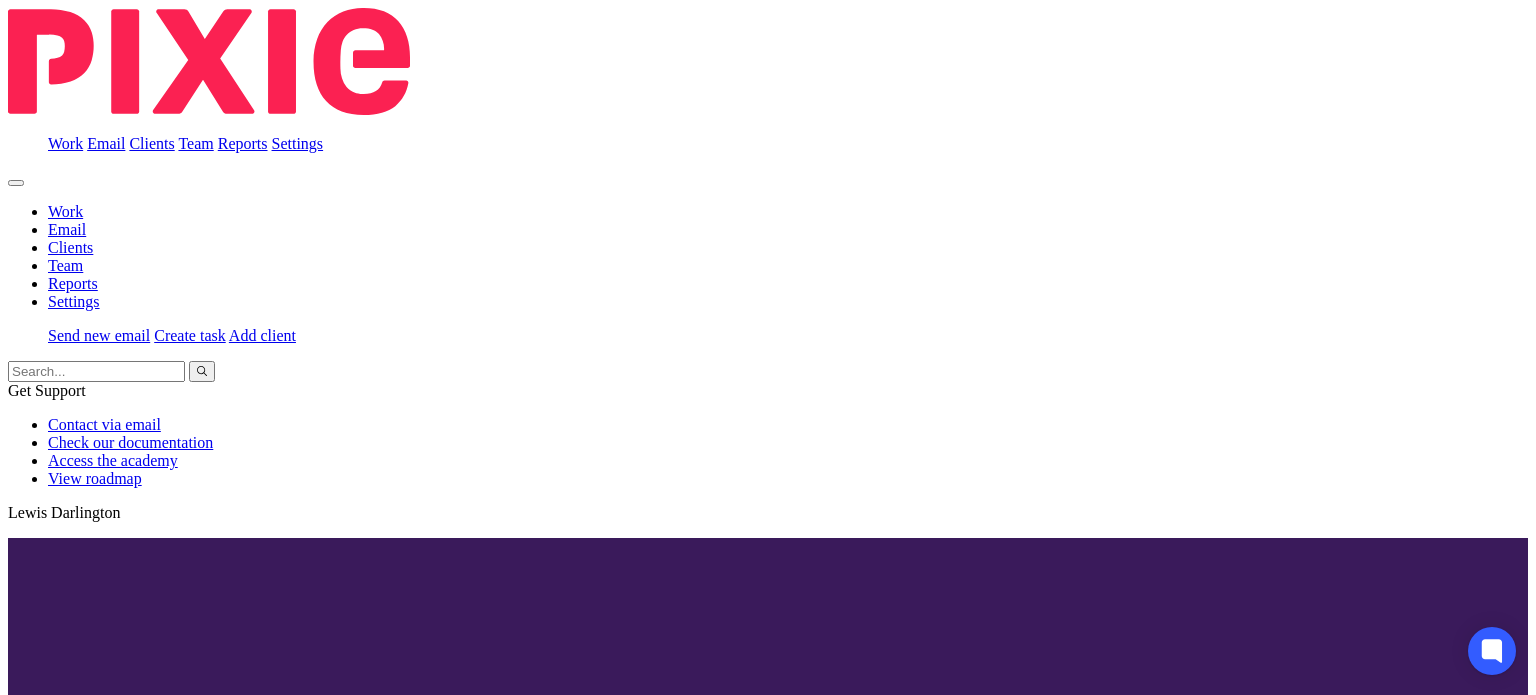 scroll, scrollTop: 0, scrollLeft: 0, axis: both 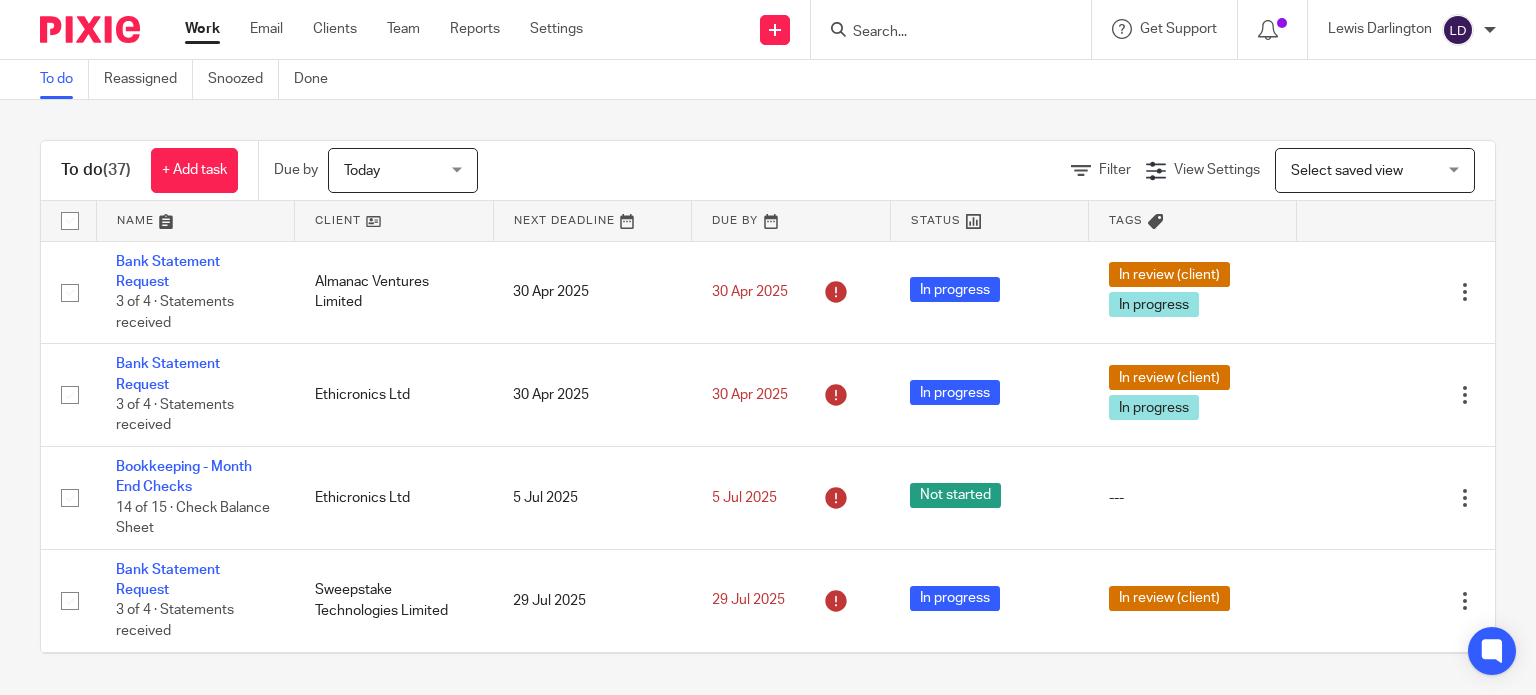 click at bounding box center [394, 221] 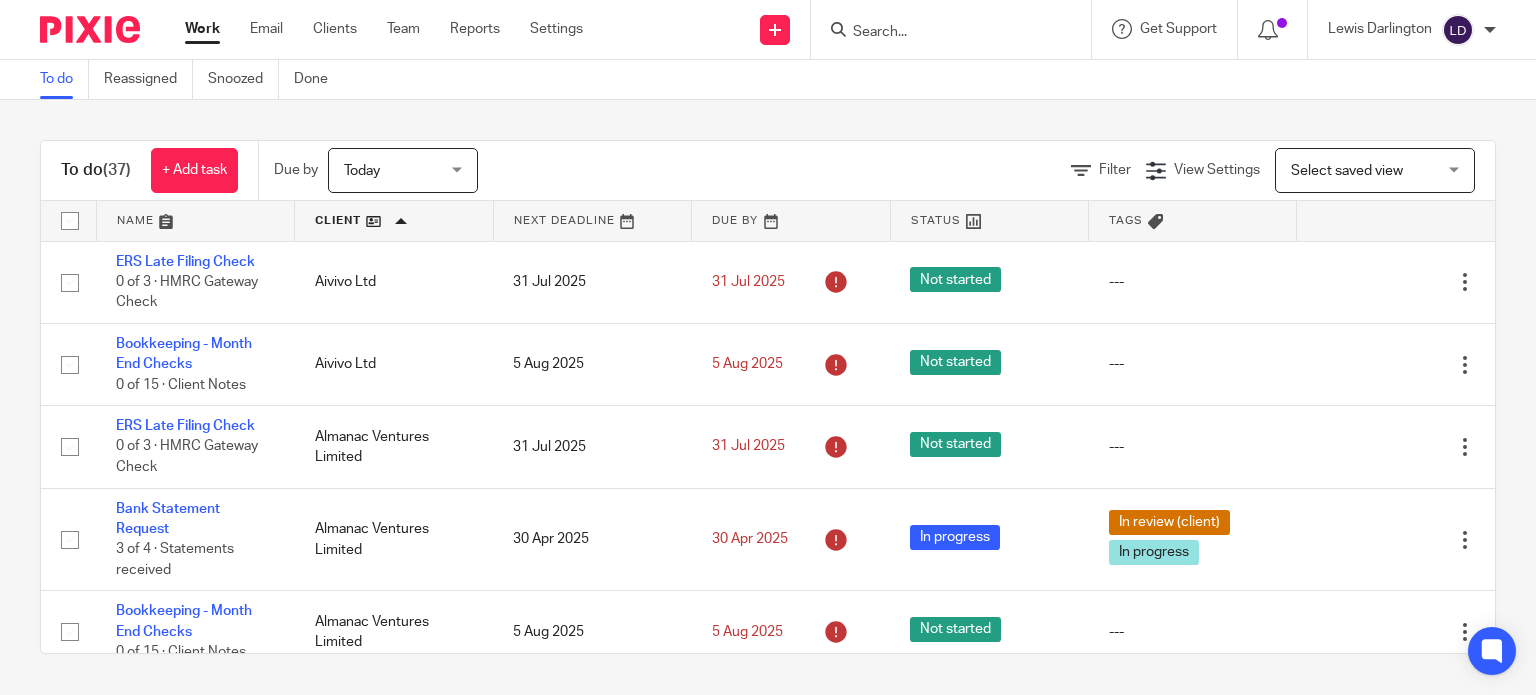 scroll, scrollTop: 0, scrollLeft: 0, axis: both 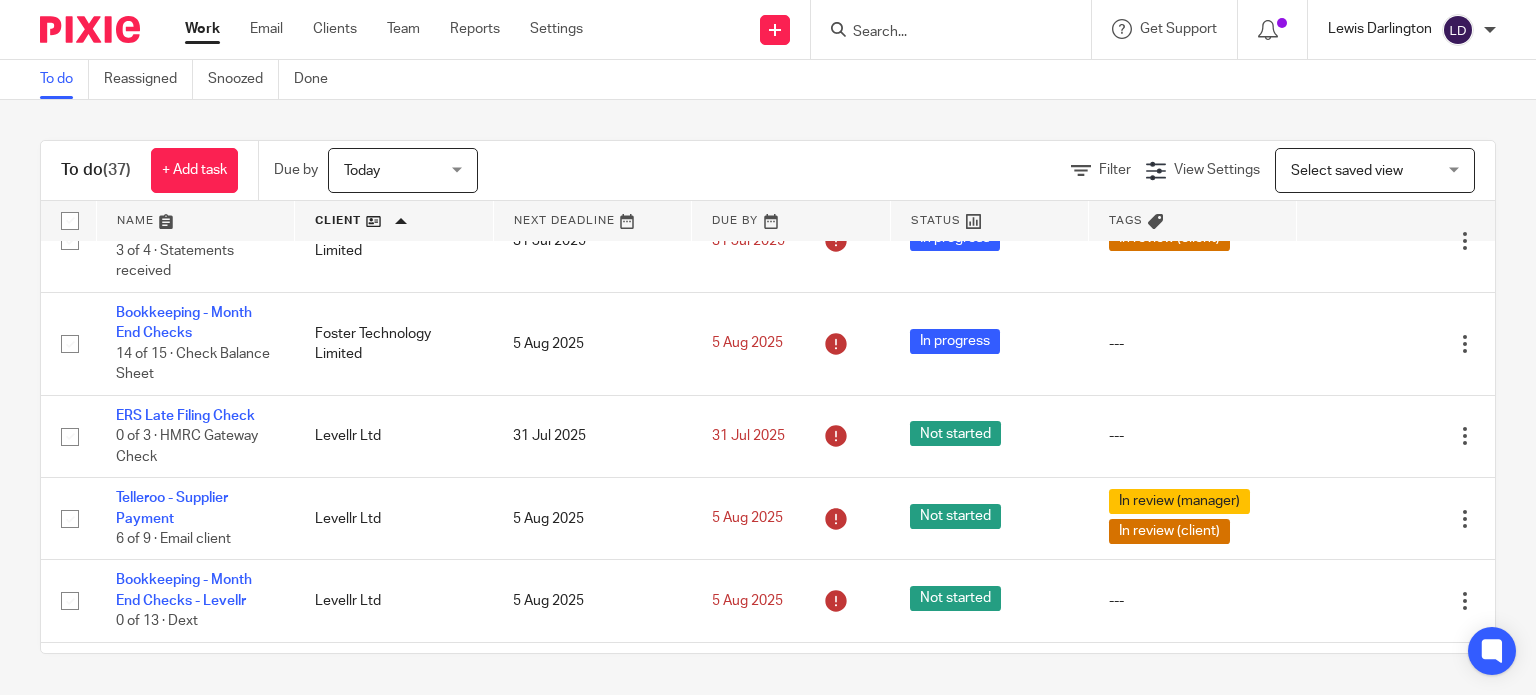 click on "Lewis Darlington" at bounding box center [1412, 30] 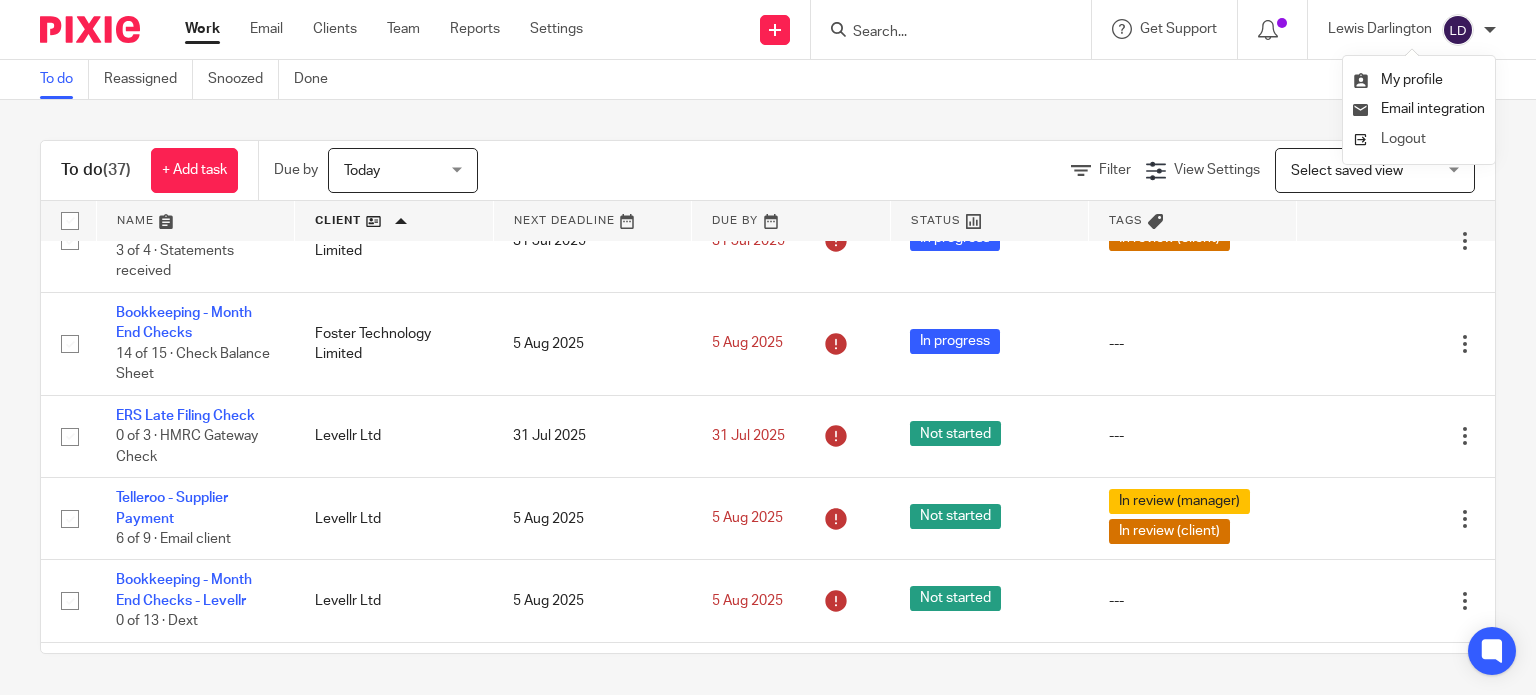 click on "Logout" at bounding box center (1403, 139) 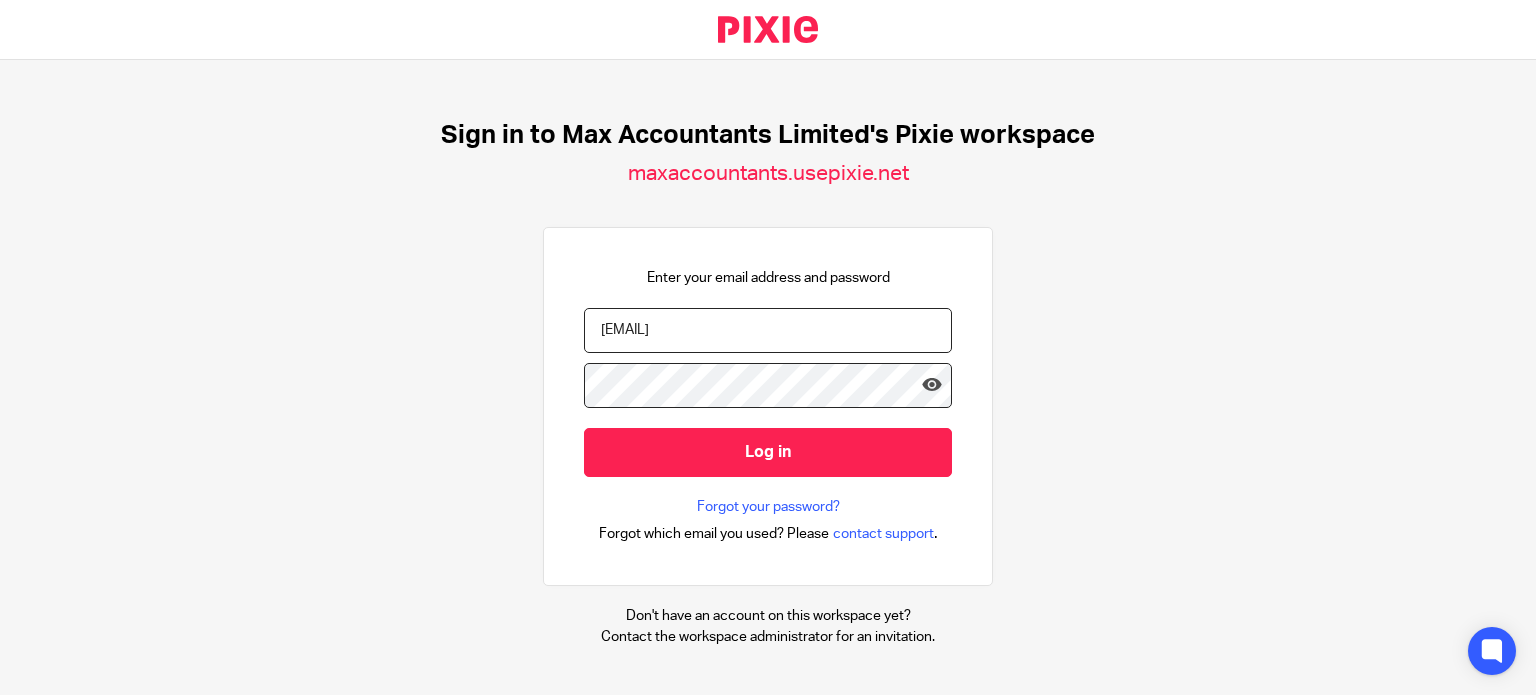 scroll, scrollTop: 0, scrollLeft: 0, axis: both 